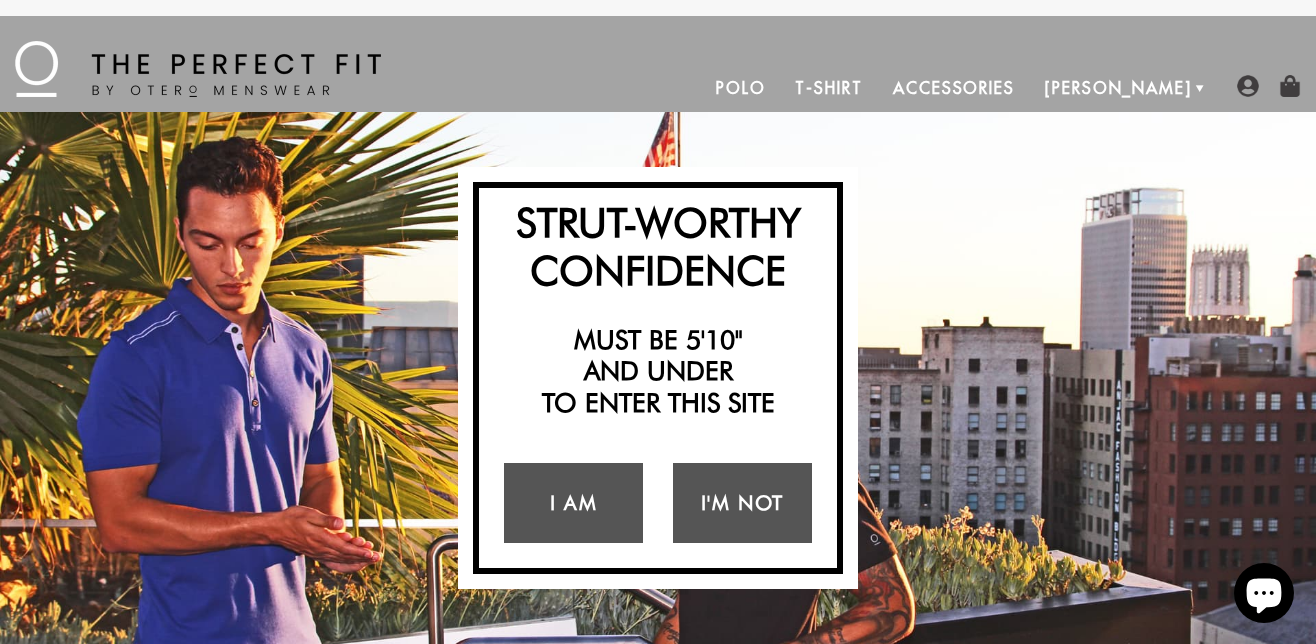 scroll, scrollTop: 0, scrollLeft: 0, axis: both 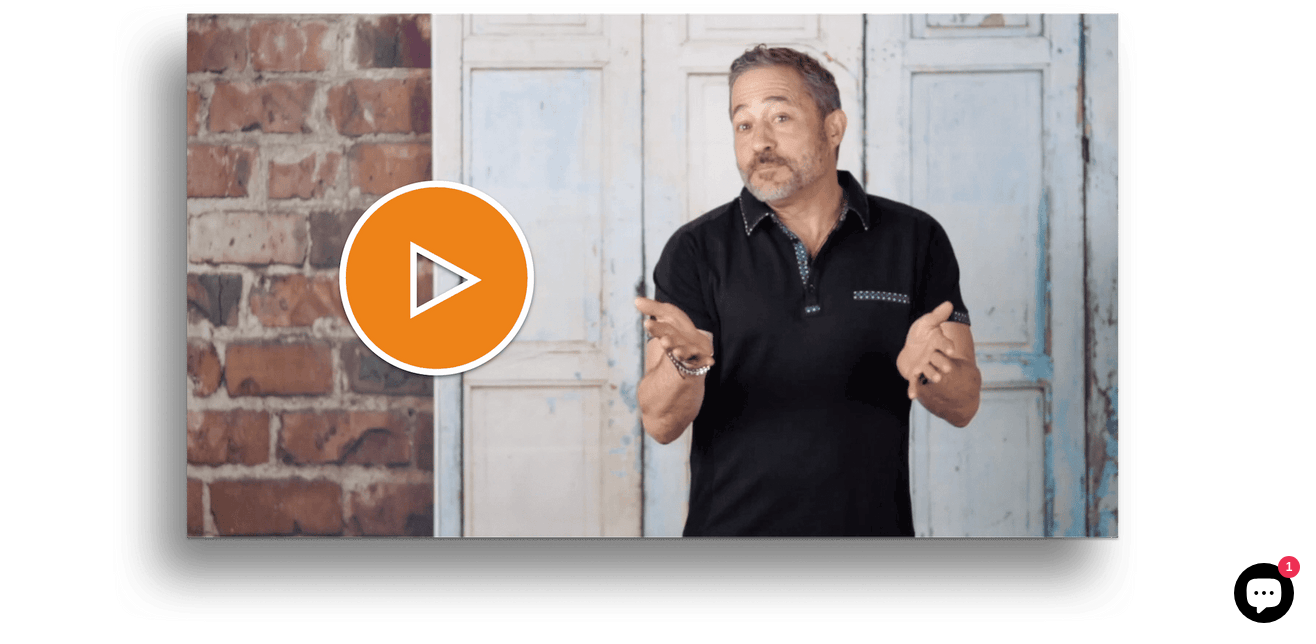 click at bounding box center [625, 313] 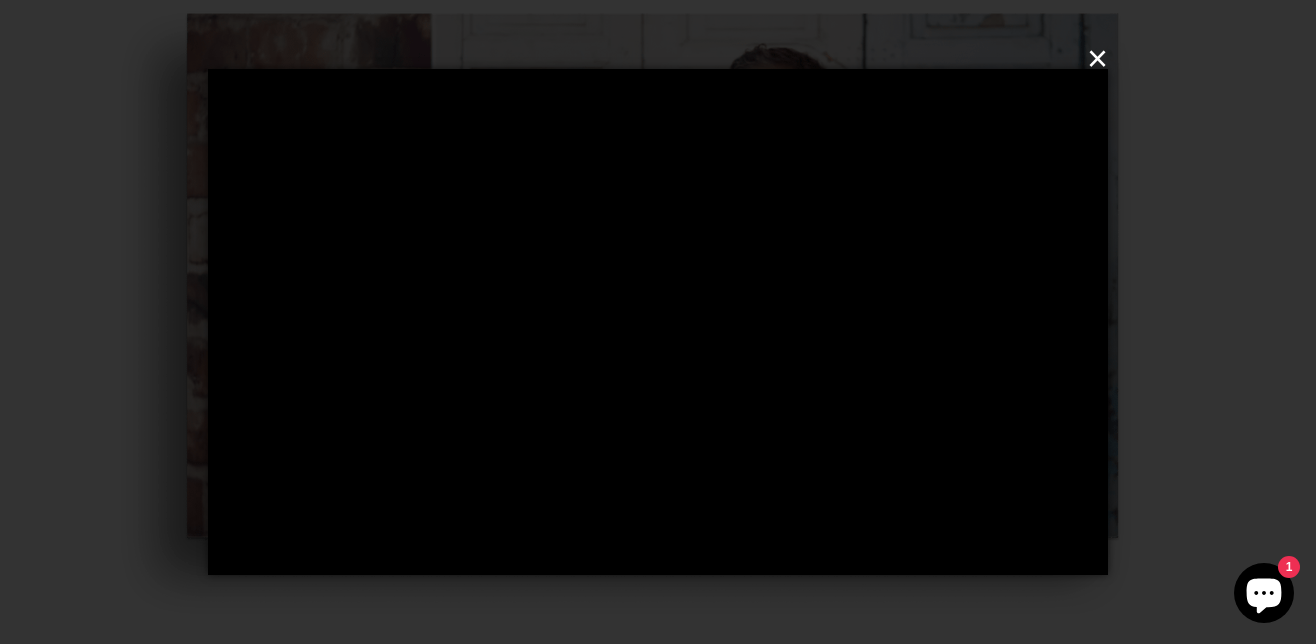 click on "×" at bounding box center (664, 59) 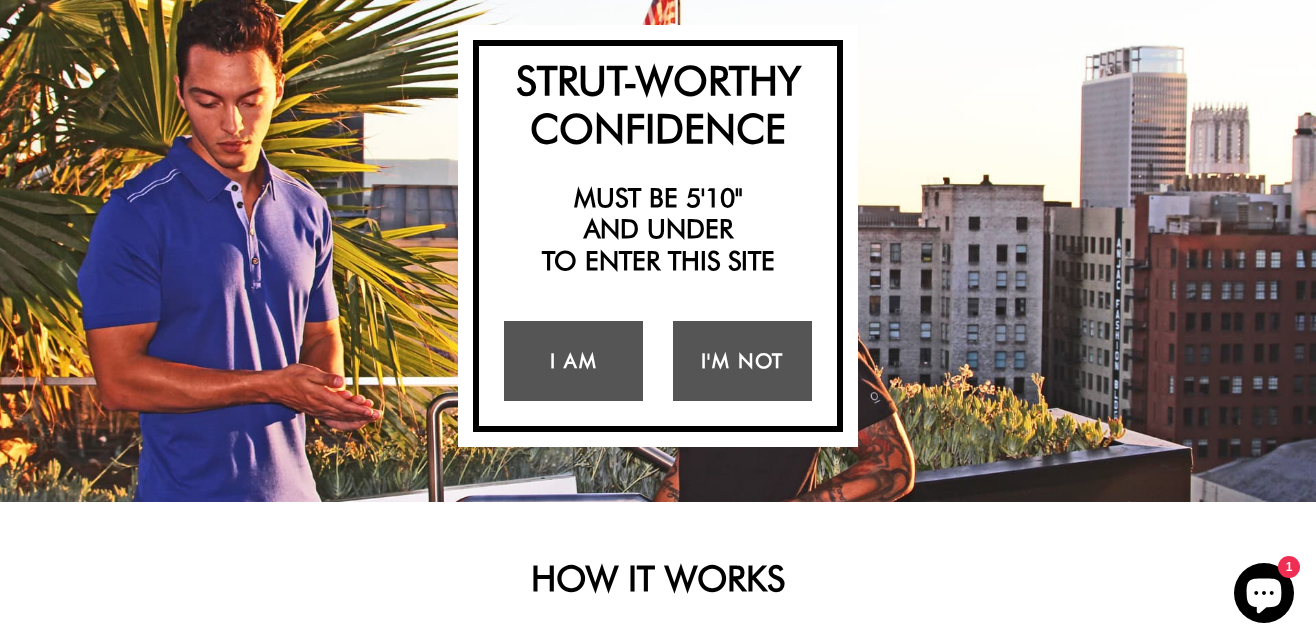 scroll, scrollTop: 0, scrollLeft: 0, axis: both 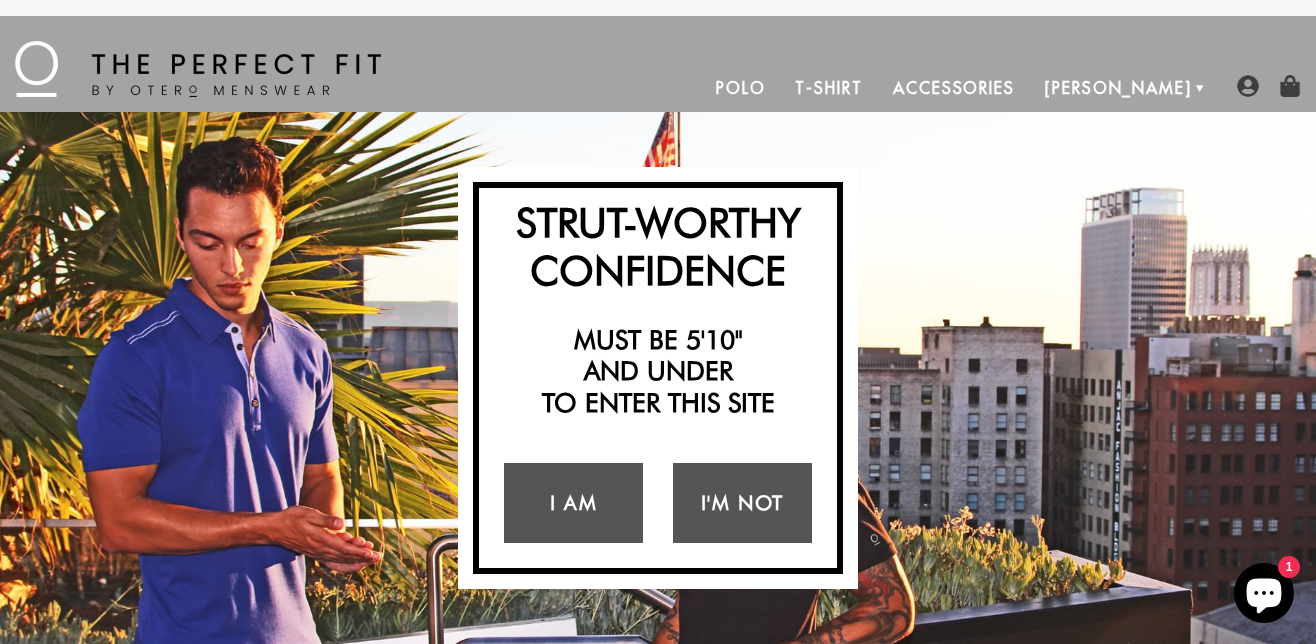 click on "T-Shirt" at bounding box center [828, 88] 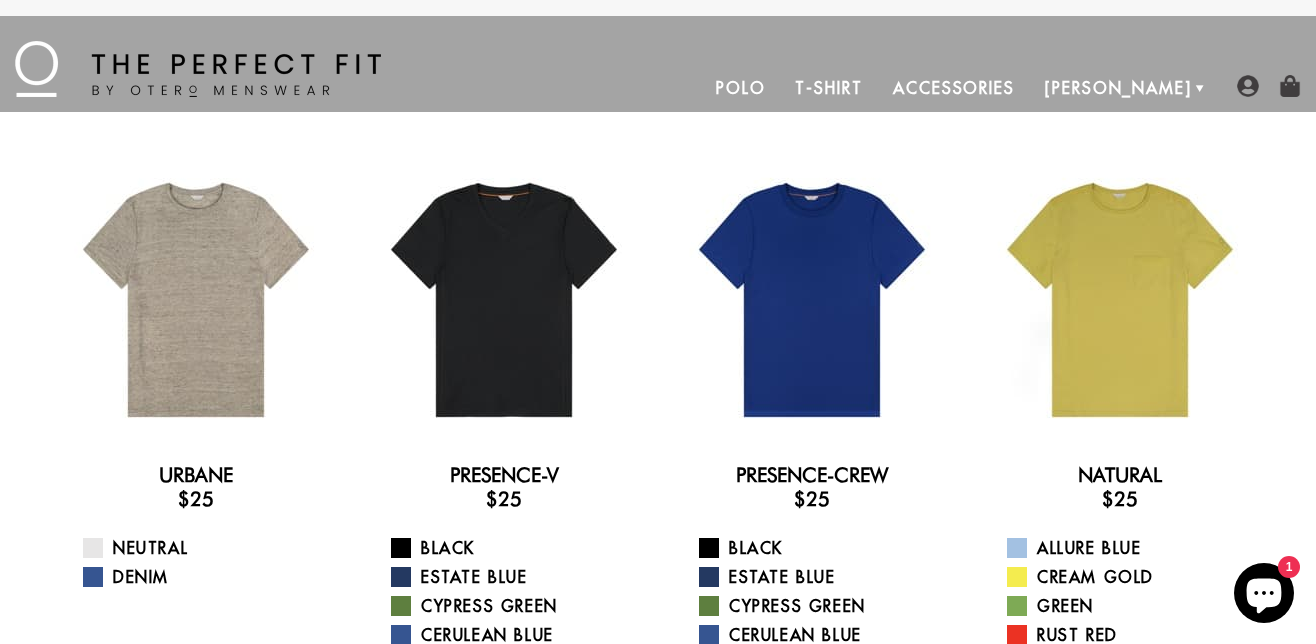 scroll, scrollTop: 0, scrollLeft: 0, axis: both 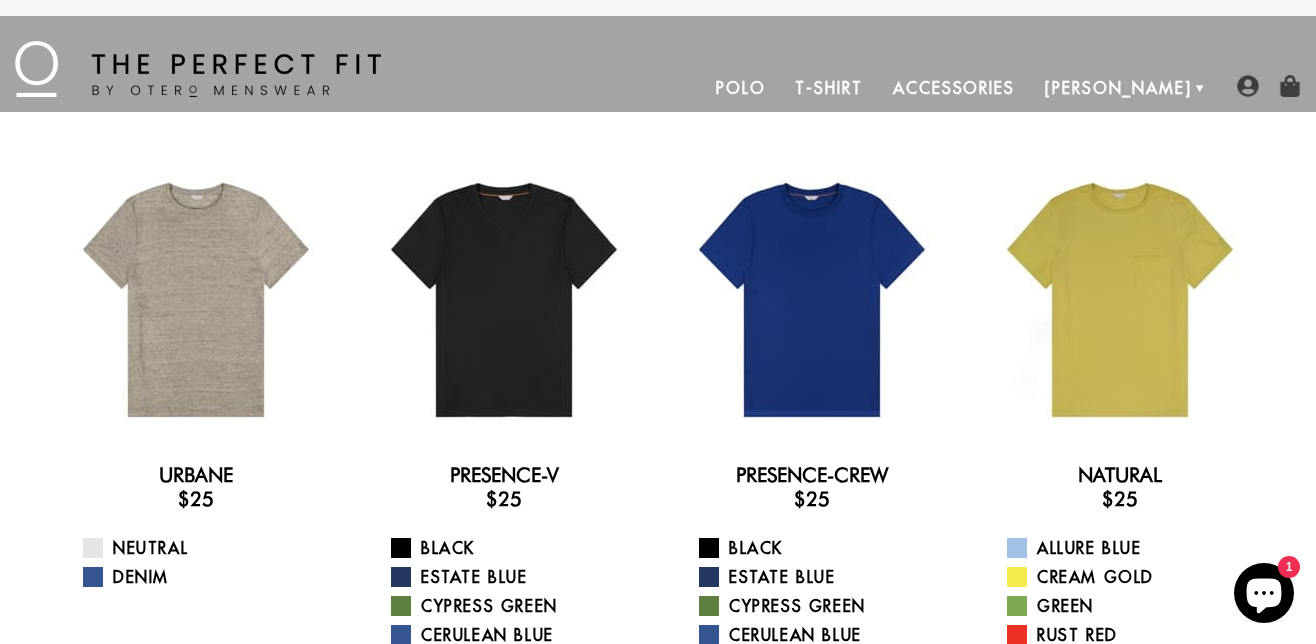click on "Accessories" at bounding box center (954, 88) 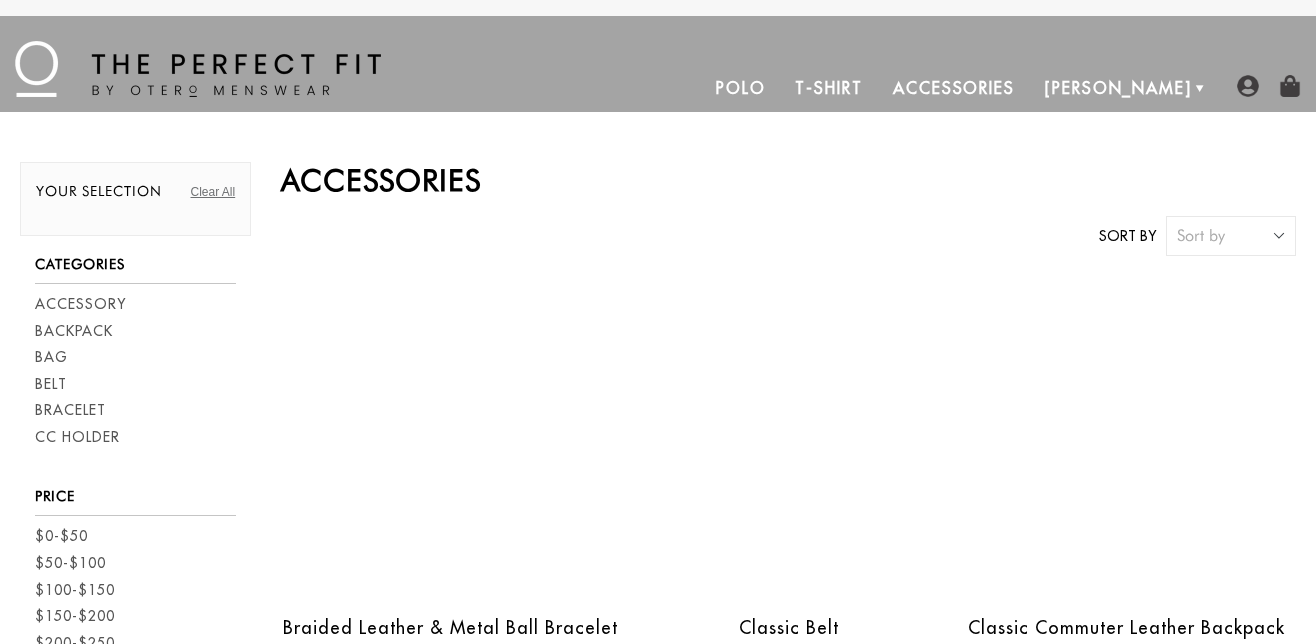 scroll, scrollTop: 0, scrollLeft: 0, axis: both 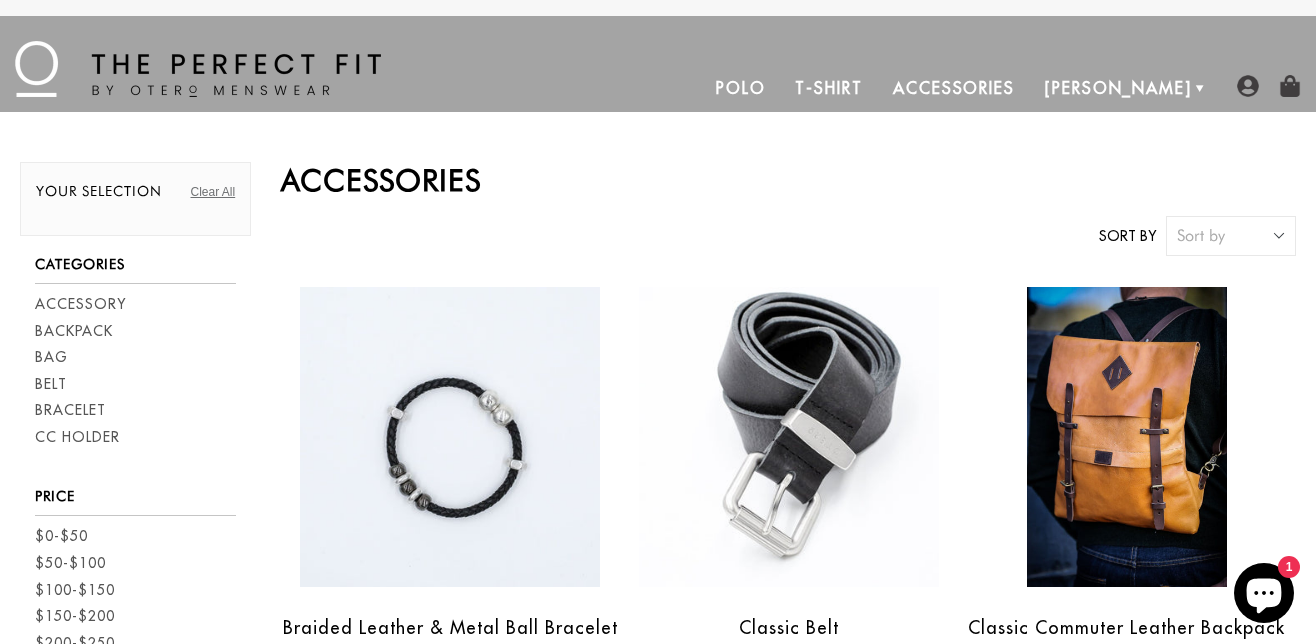click on "Polo" at bounding box center (741, 88) 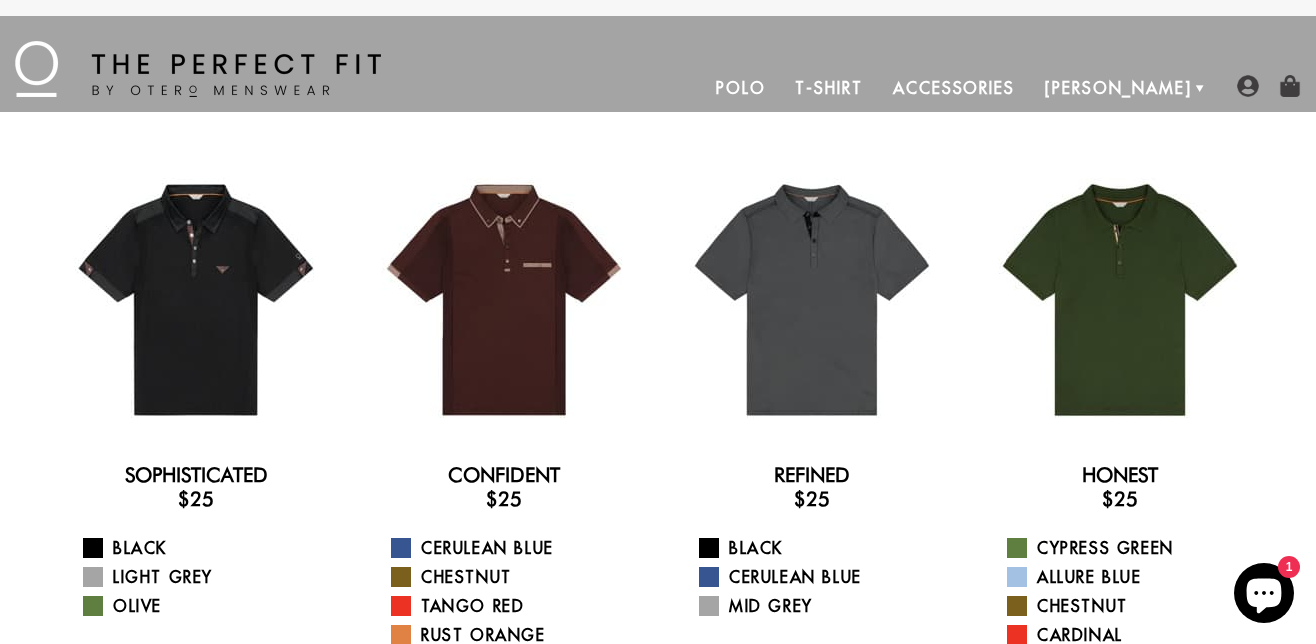 scroll, scrollTop: 0, scrollLeft: 0, axis: both 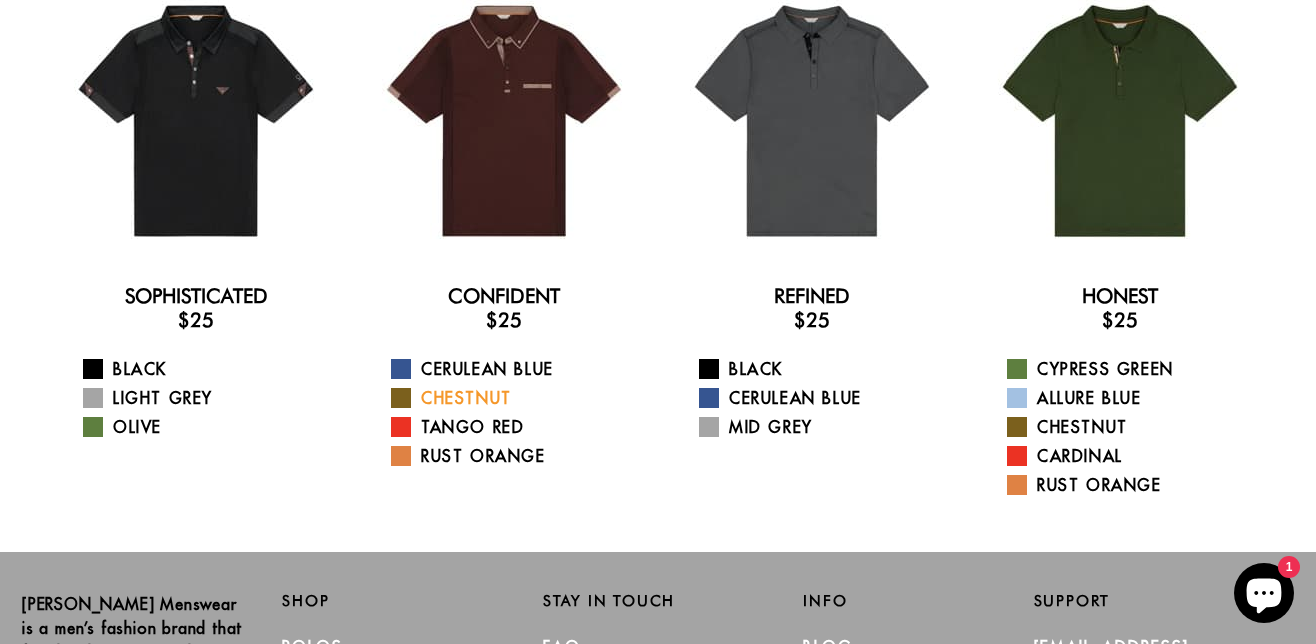 click on "Chestnut" at bounding box center (516, 398) 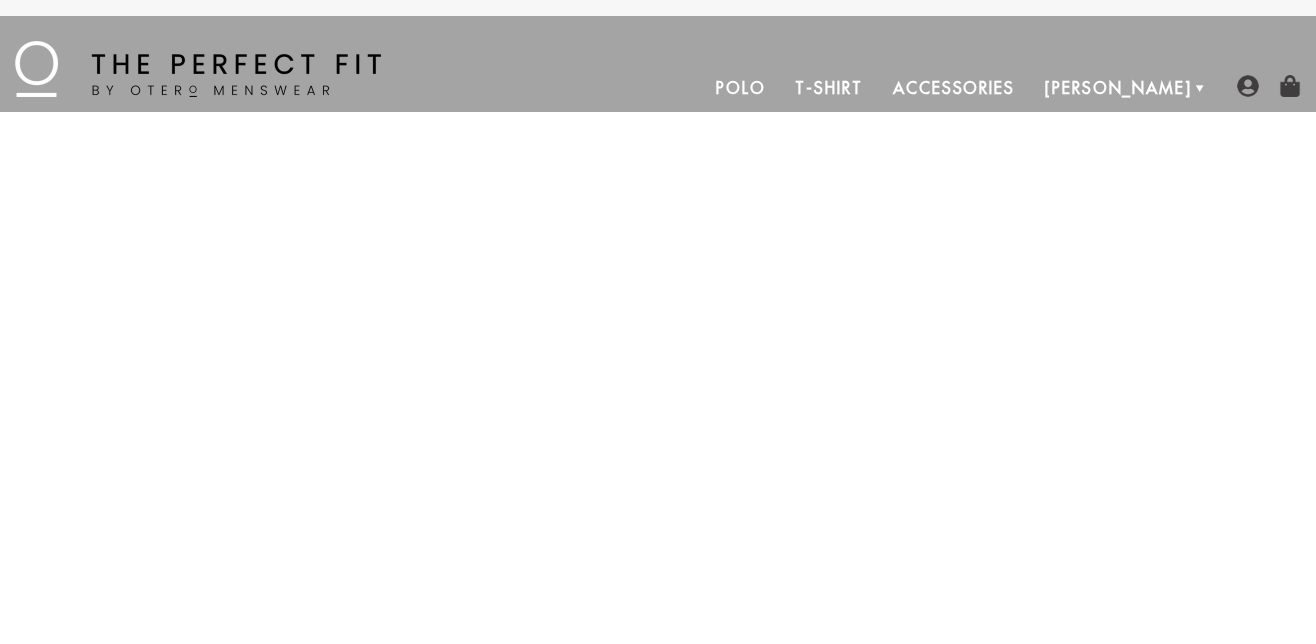 scroll, scrollTop: 0, scrollLeft: 0, axis: both 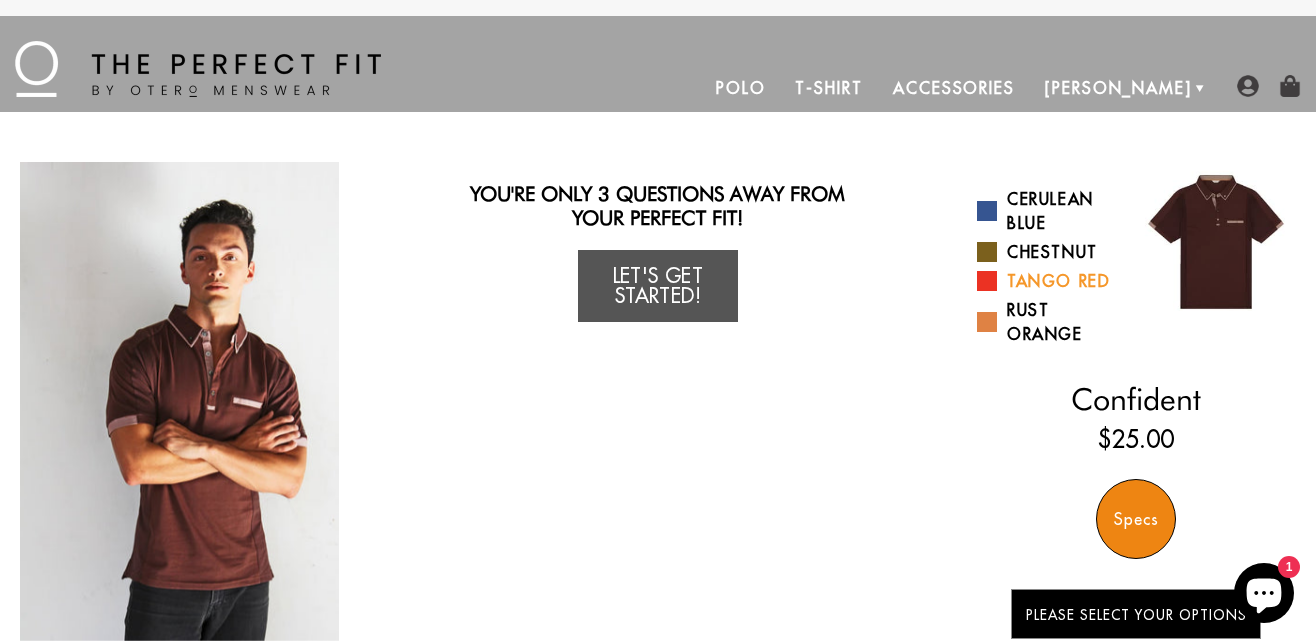 click on "Tango Red" at bounding box center (1049, 281) 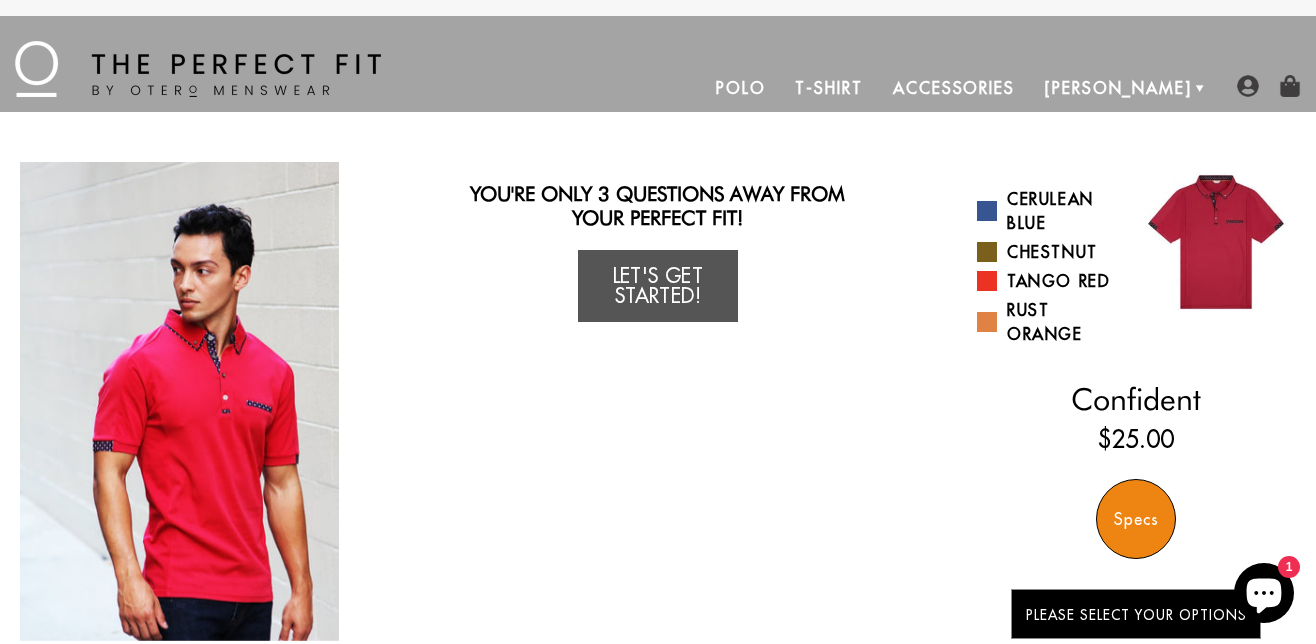scroll, scrollTop: 0, scrollLeft: 0, axis: both 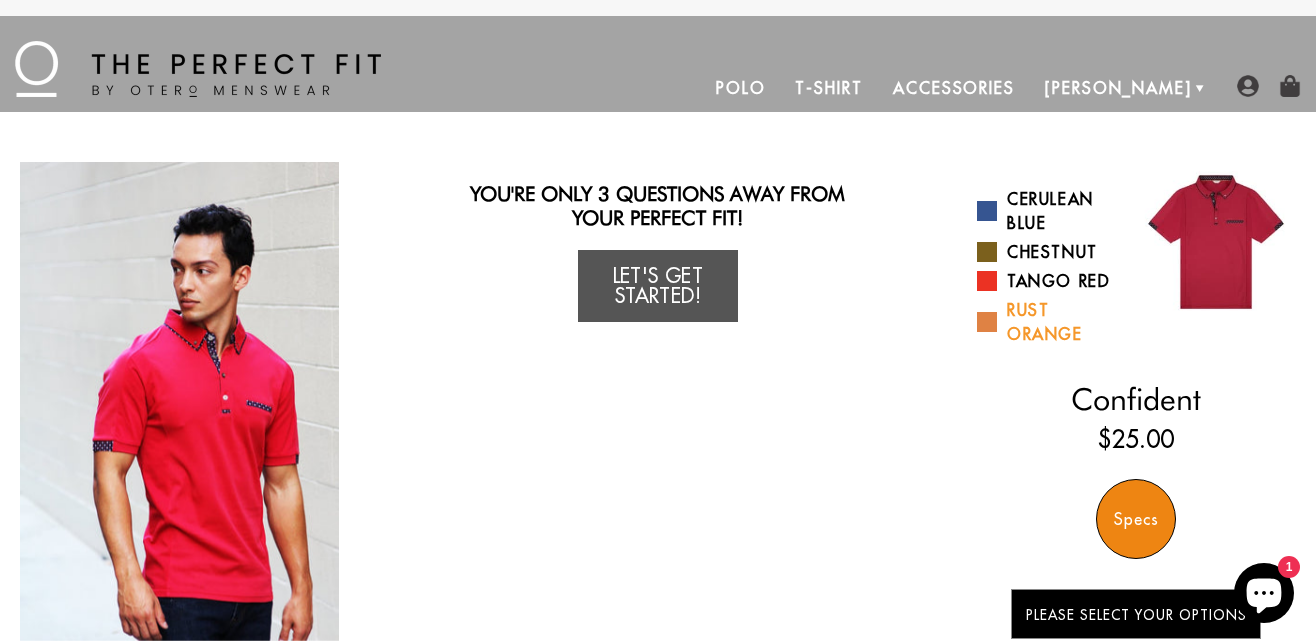 click on "Rust Orange" at bounding box center (1049, 322) 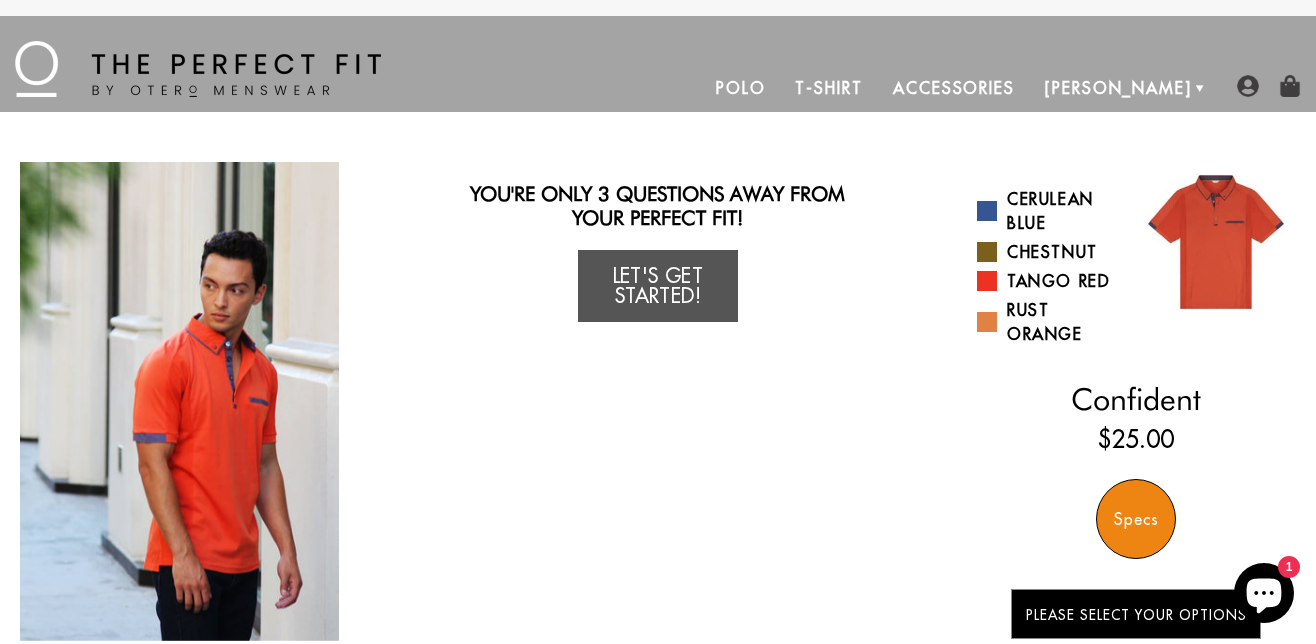 scroll, scrollTop: 0, scrollLeft: 0, axis: both 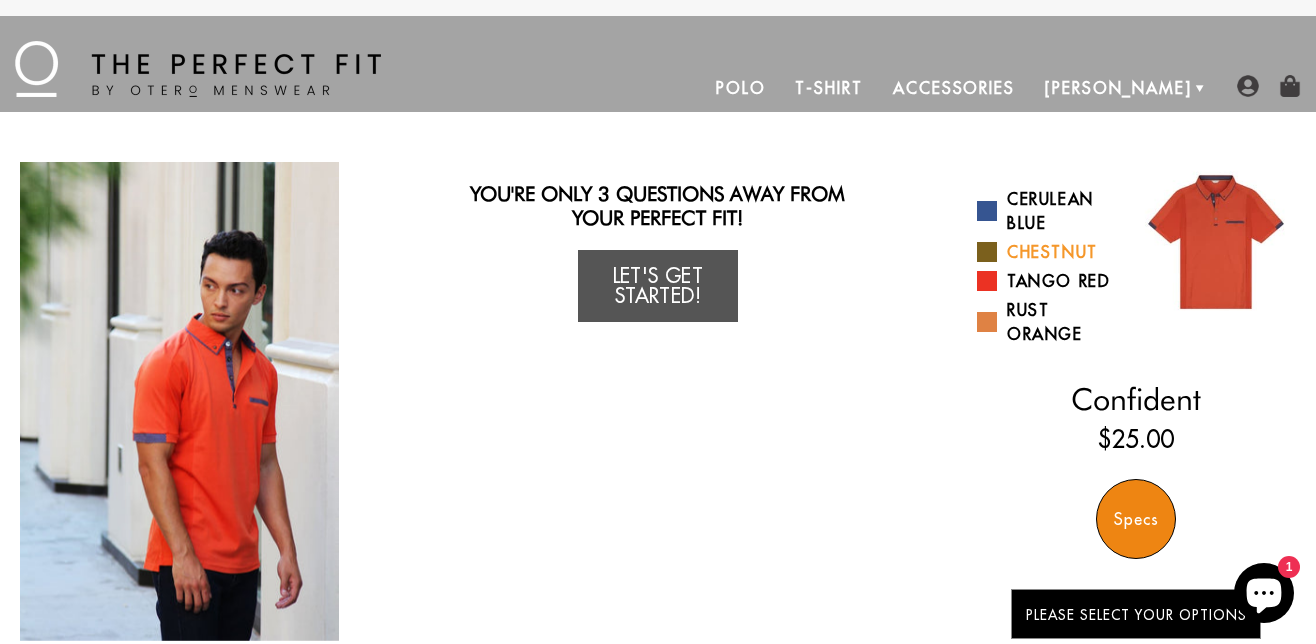 click on "Chestnut" at bounding box center (1049, 252) 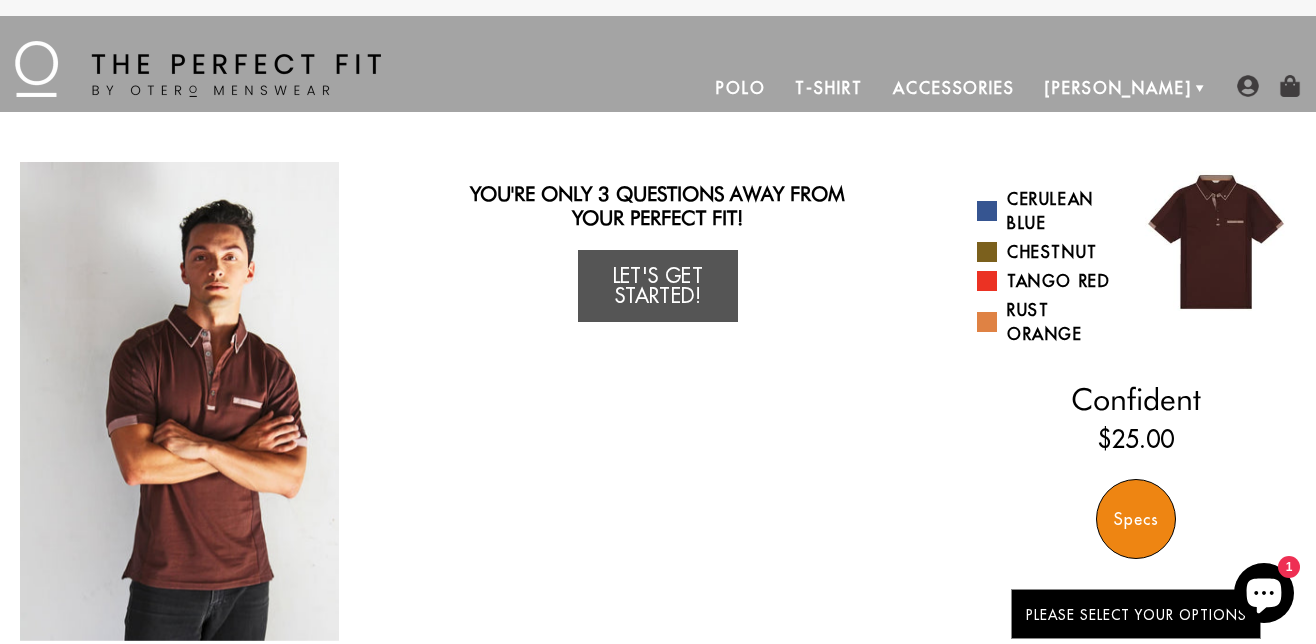 scroll, scrollTop: 0, scrollLeft: 0, axis: both 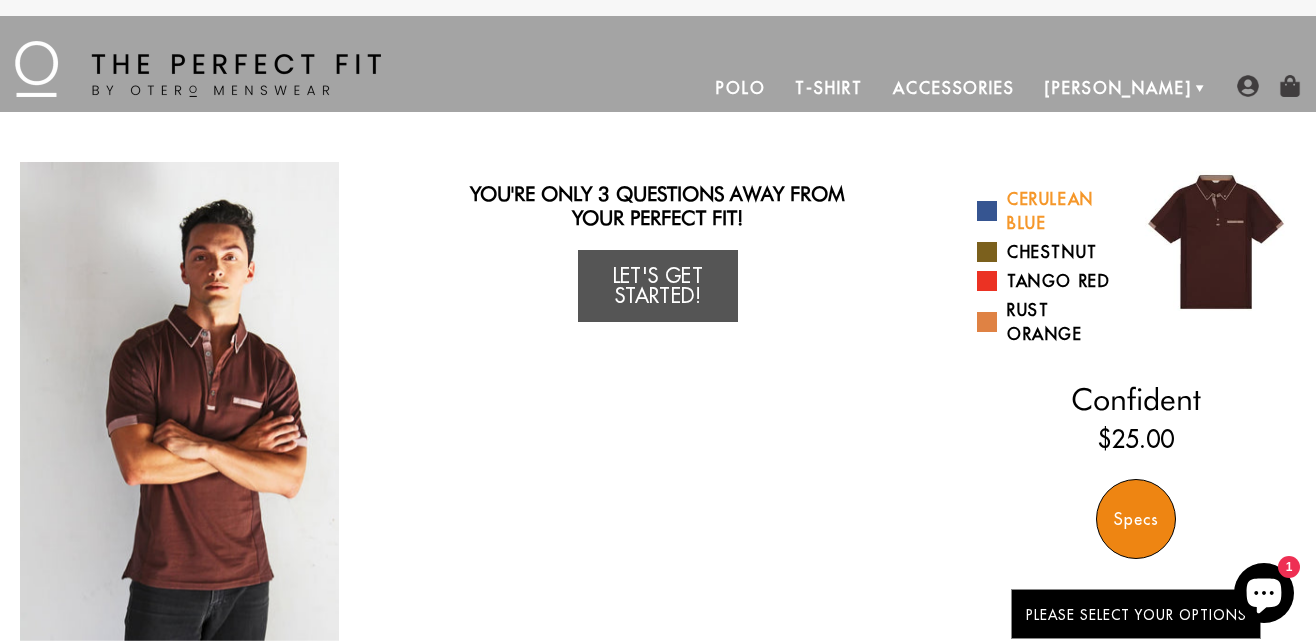 click on "Cerulean Blue" at bounding box center (1049, 211) 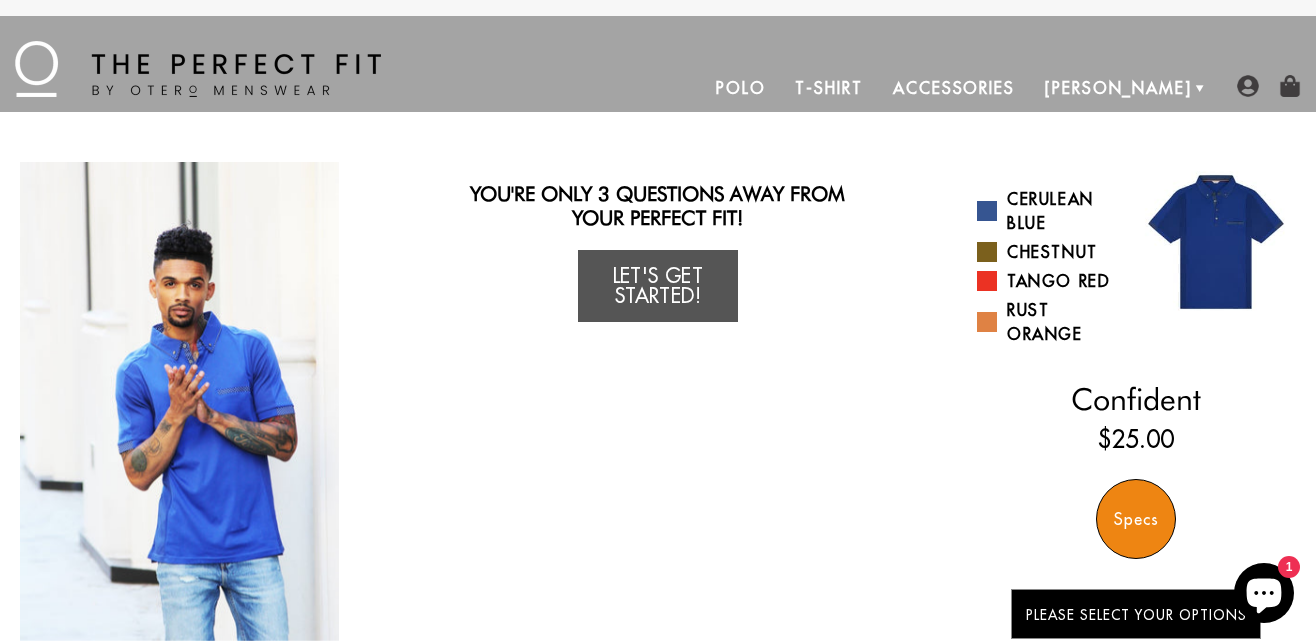 scroll, scrollTop: 0, scrollLeft: 0, axis: both 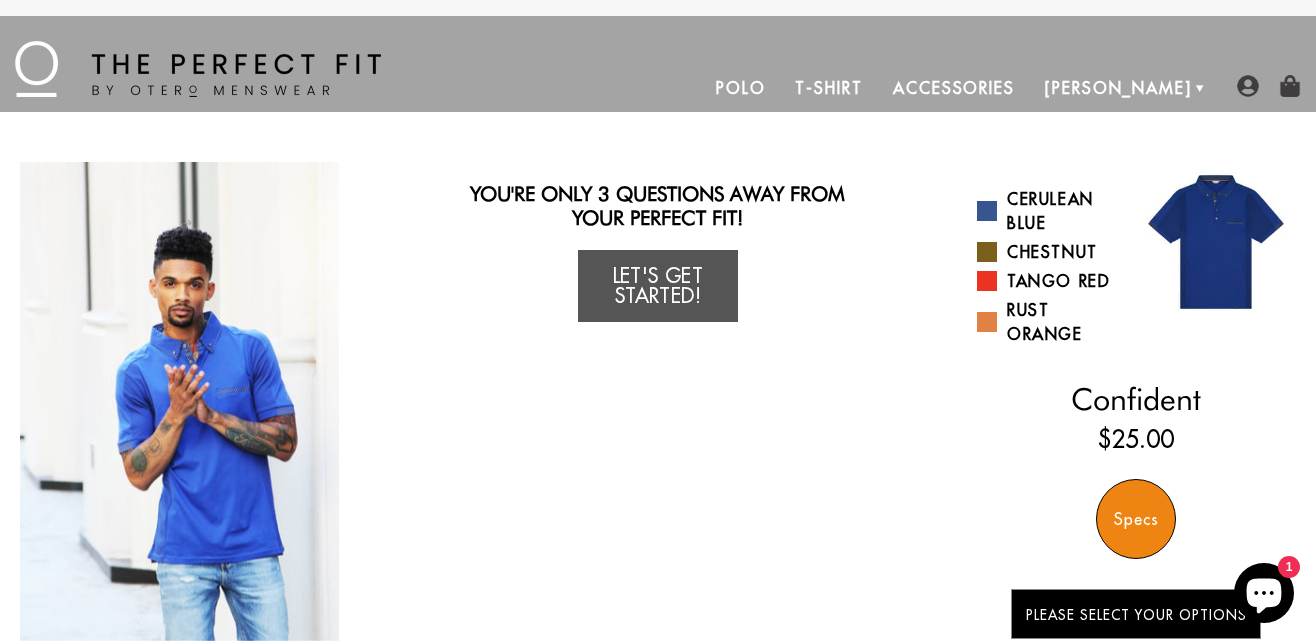 click on "Polo" at bounding box center (741, 88) 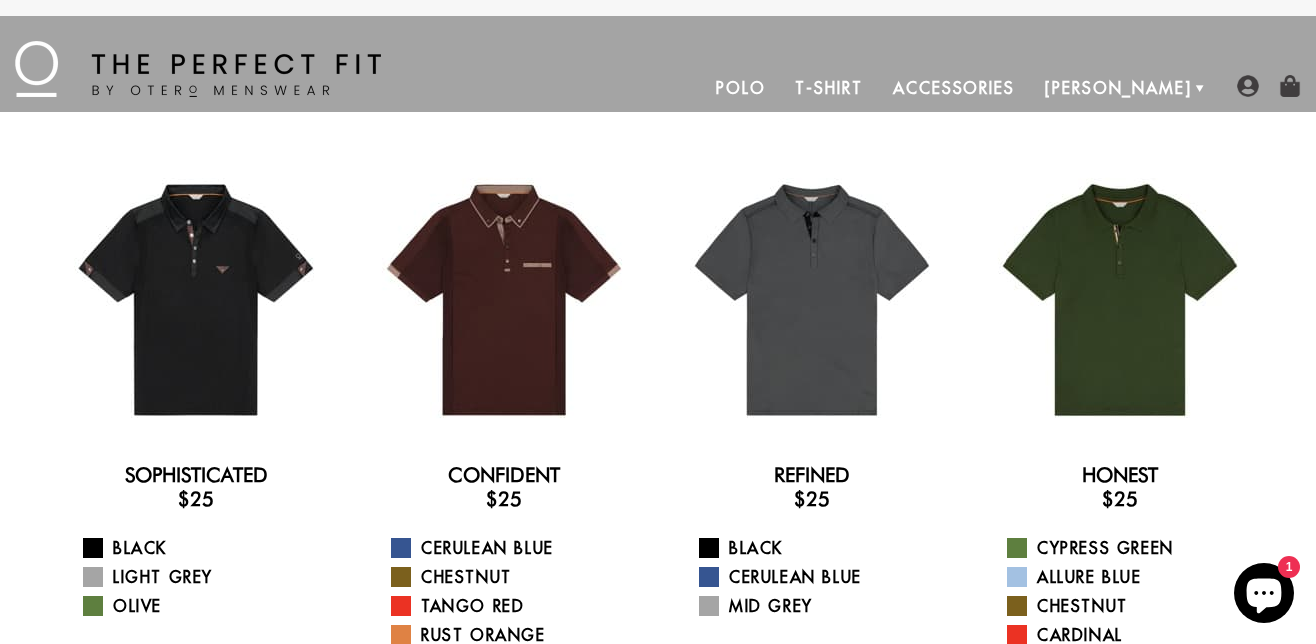 scroll, scrollTop: 0, scrollLeft: 0, axis: both 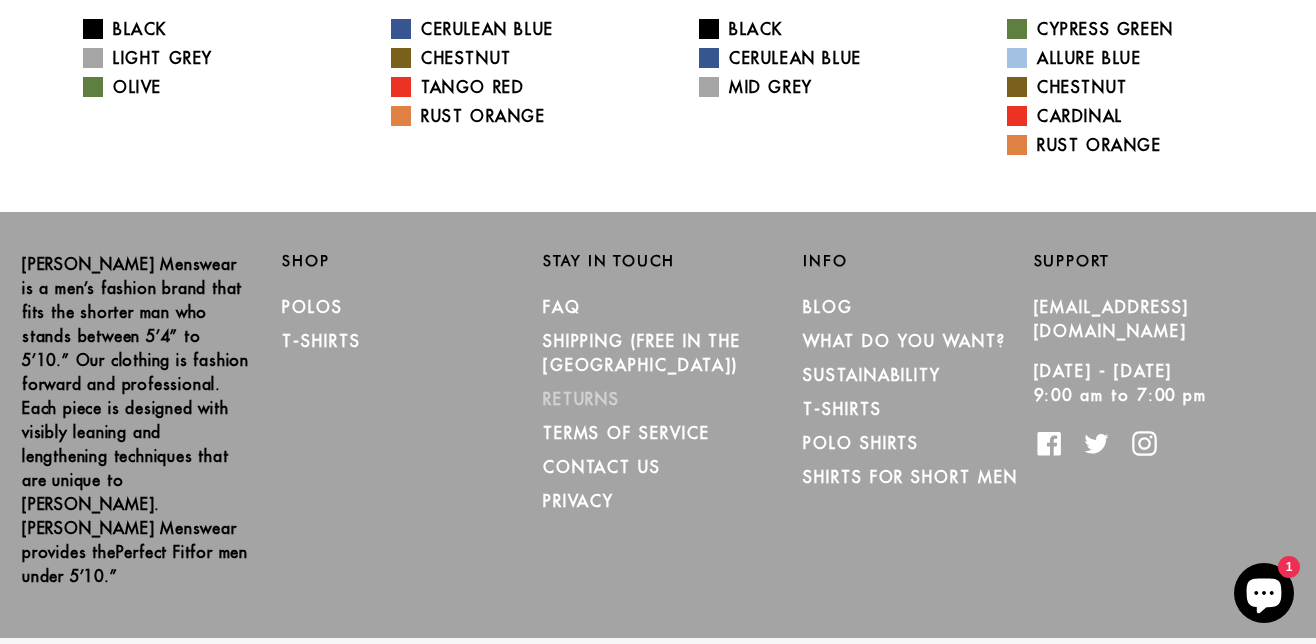 click on "RETURNS" at bounding box center [581, 399] 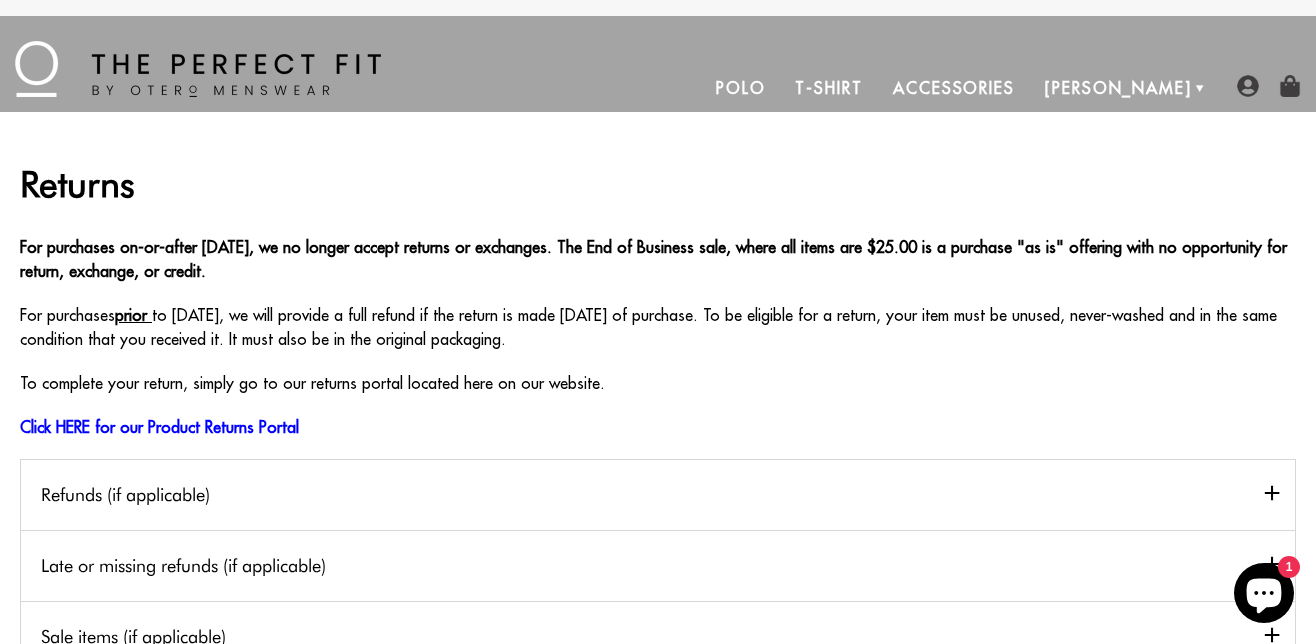 scroll, scrollTop: 0, scrollLeft: 0, axis: both 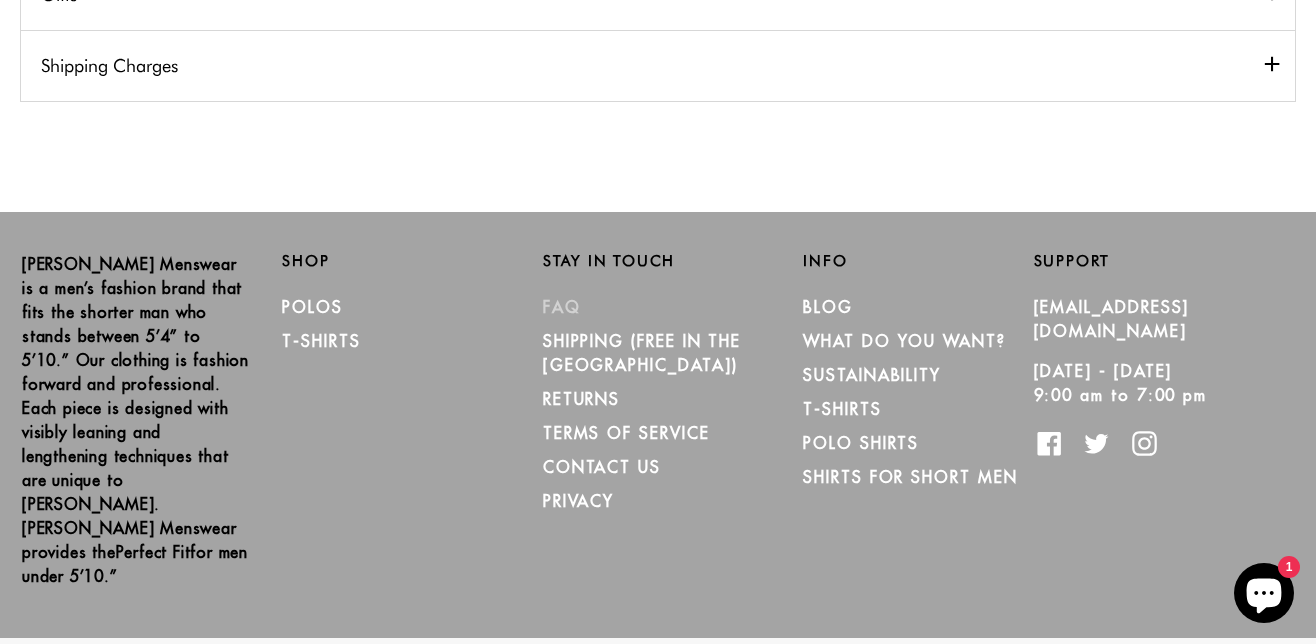 click on "FAQ" at bounding box center [562, 307] 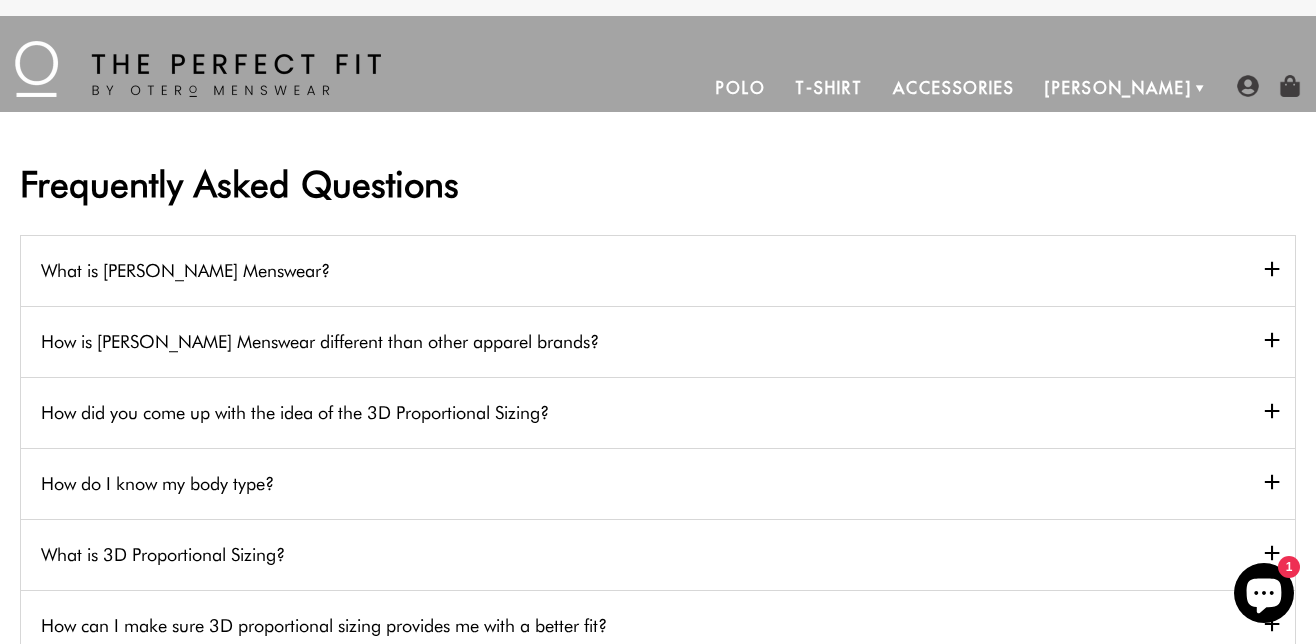 scroll, scrollTop: 0, scrollLeft: 0, axis: both 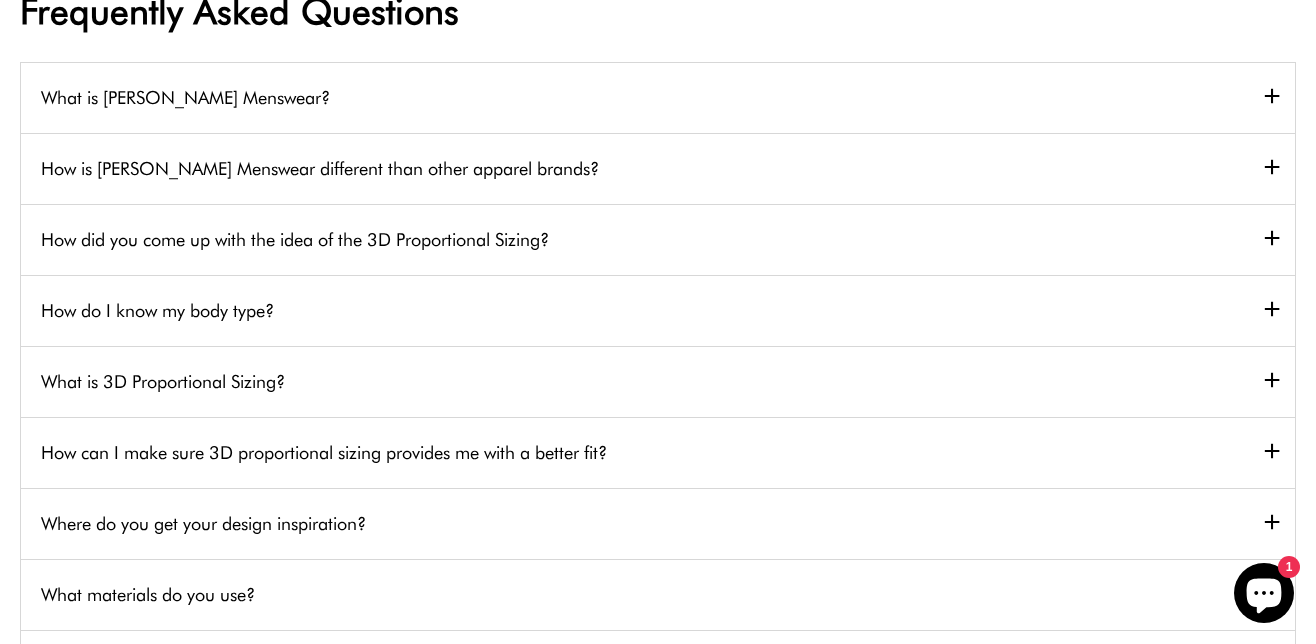 click on "How do I know my body type?" at bounding box center [658, 310] 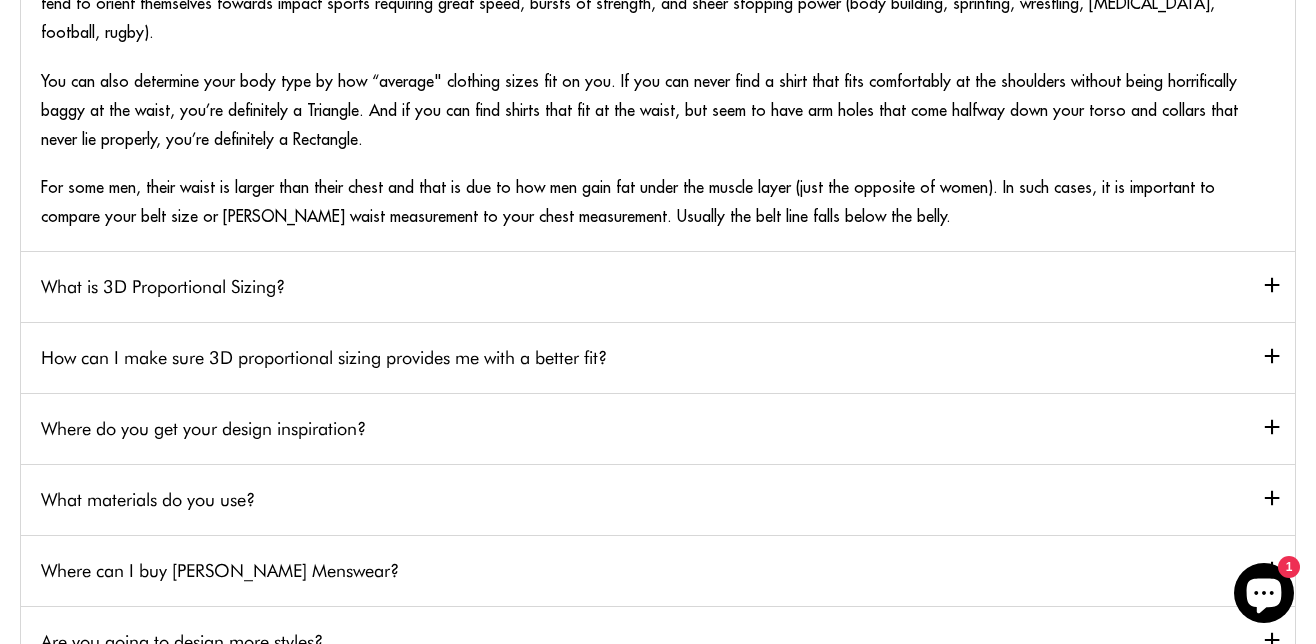 scroll, scrollTop: 666, scrollLeft: 0, axis: vertical 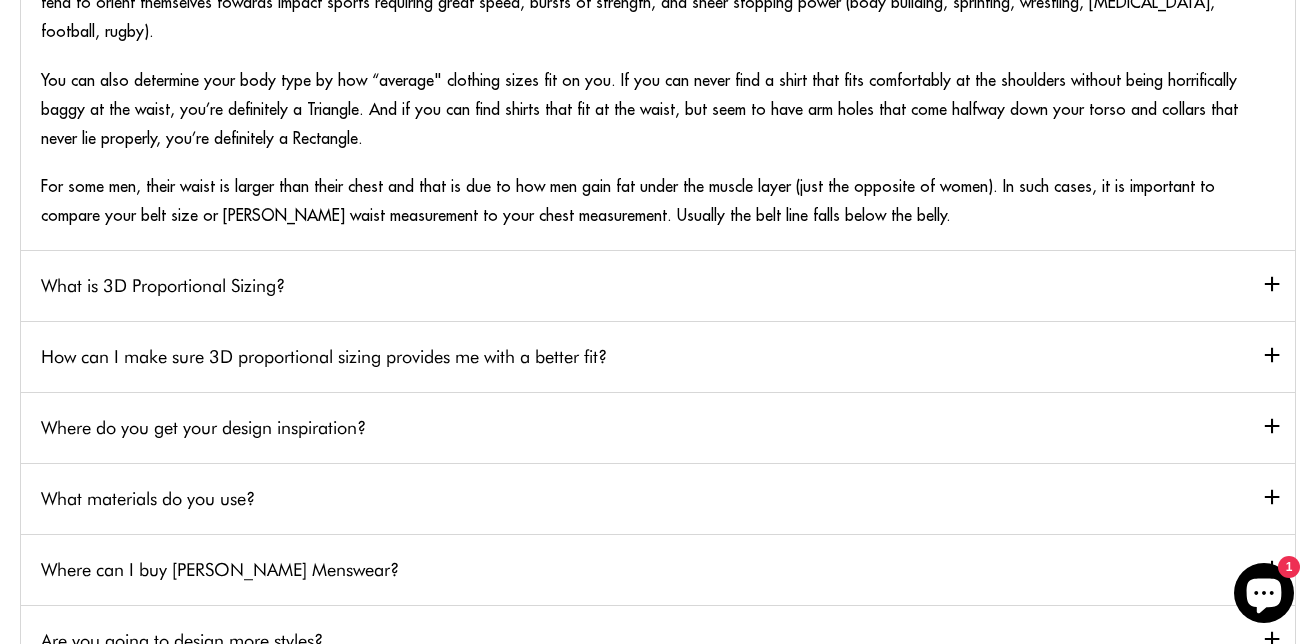 click on "Where do you get your design inspiration?" at bounding box center (658, 427) 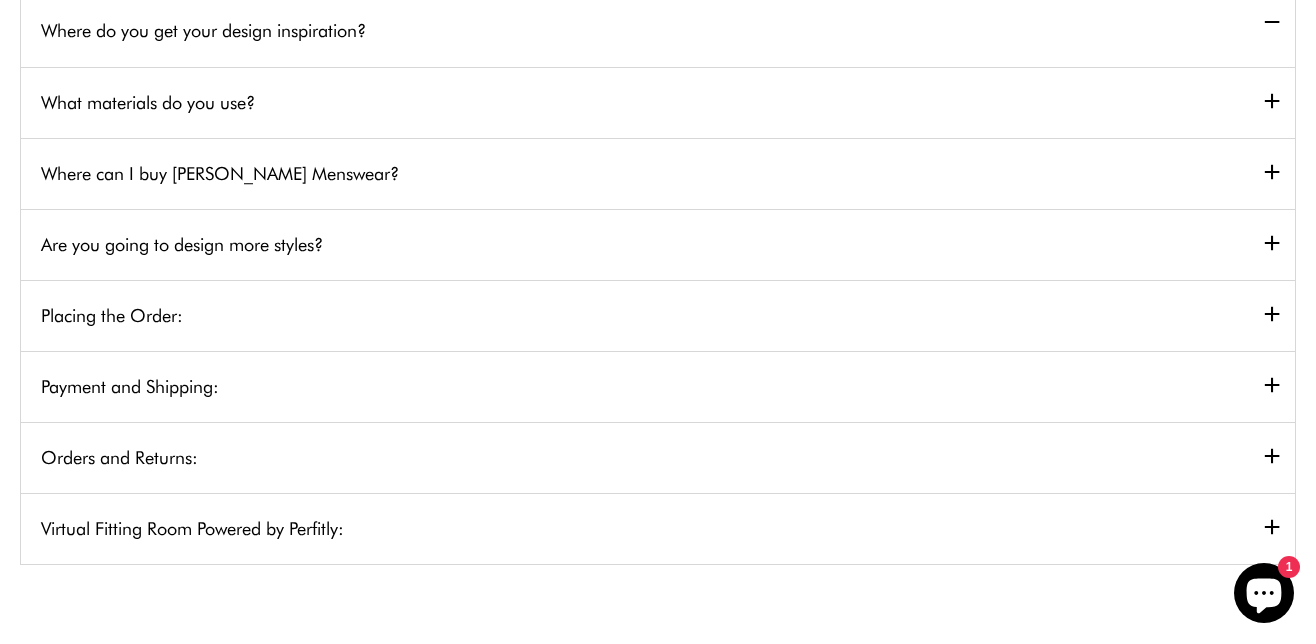 scroll, scrollTop: 665, scrollLeft: 0, axis: vertical 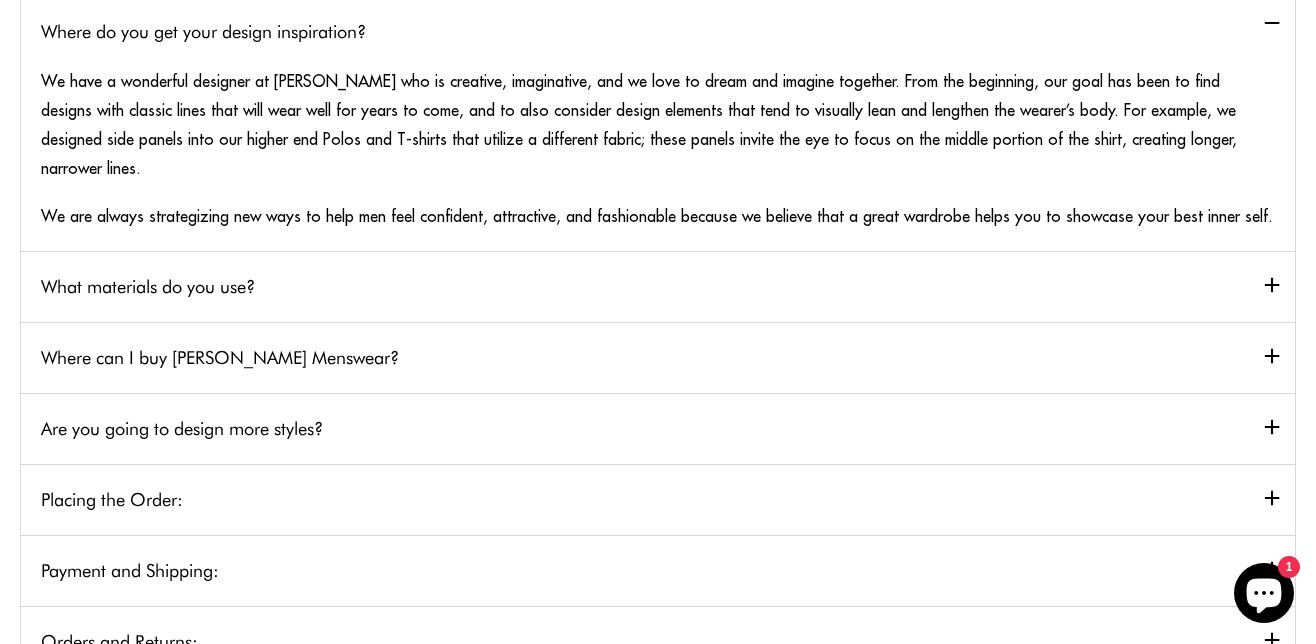 click on "What materials do you use?" at bounding box center [658, 286] 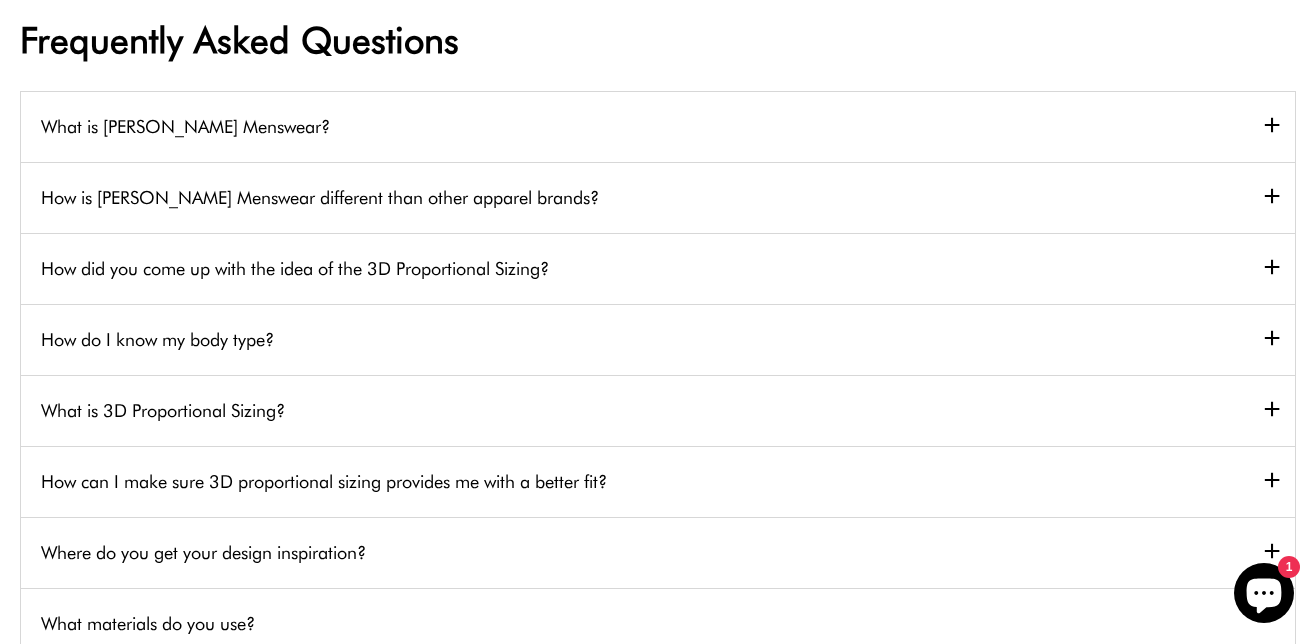 scroll, scrollTop: 0, scrollLeft: 0, axis: both 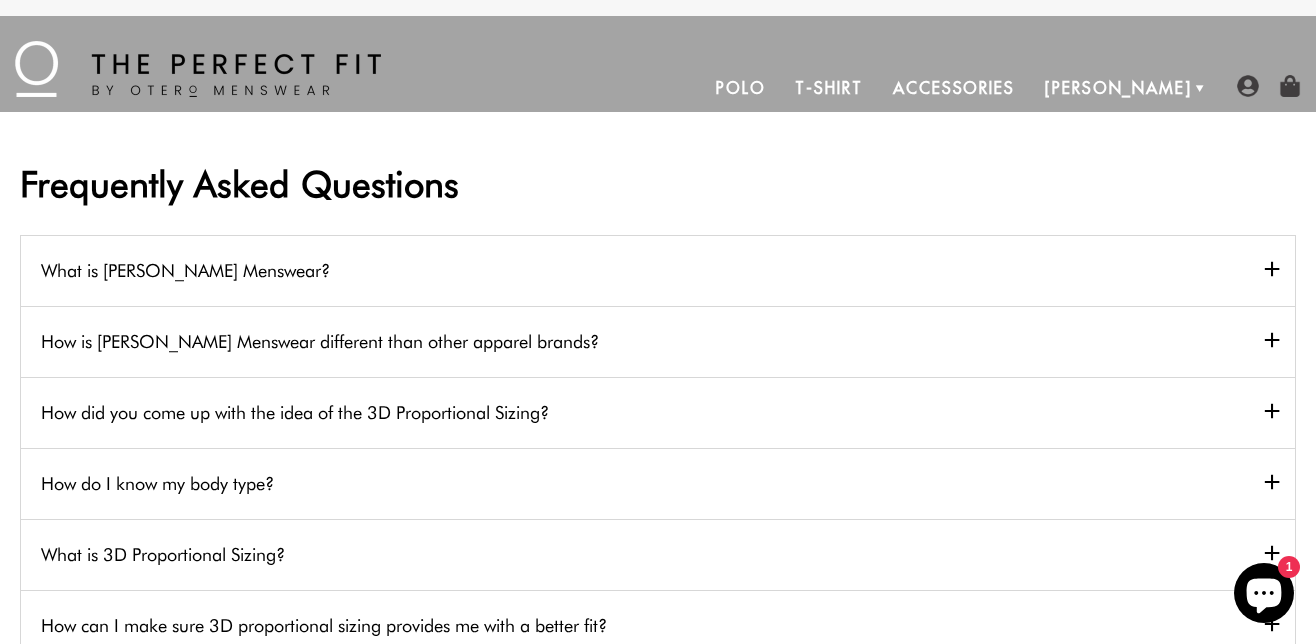 click at bounding box center [198, 69] 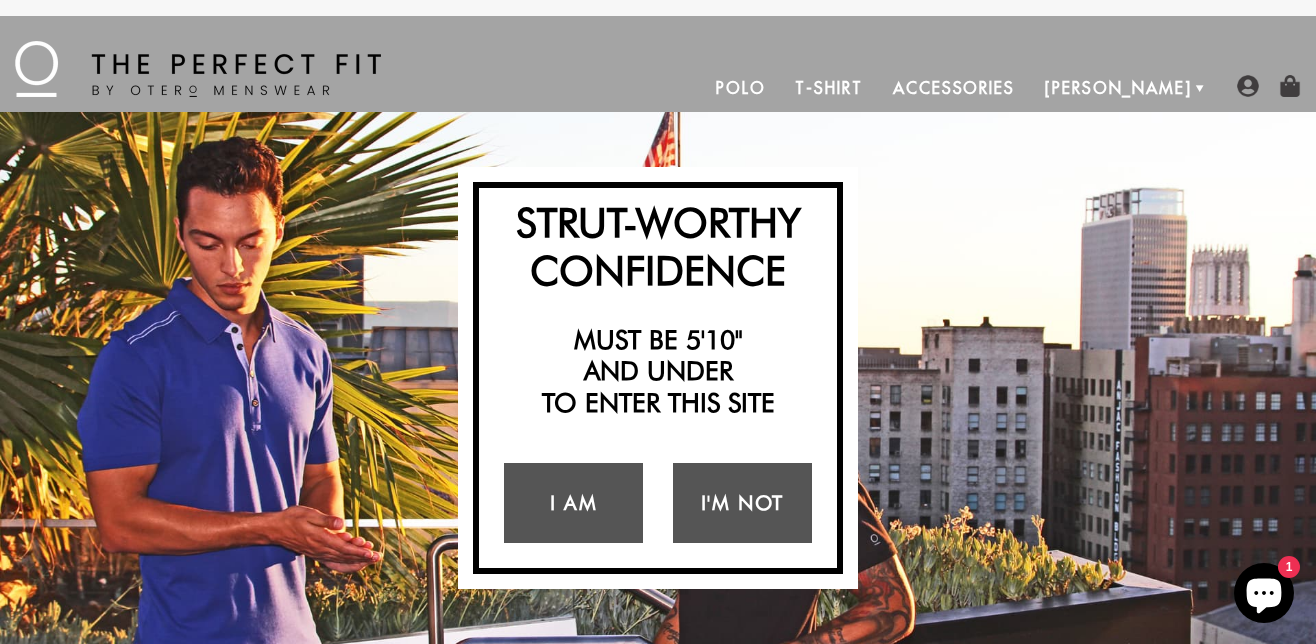 scroll, scrollTop: 0, scrollLeft: 0, axis: both 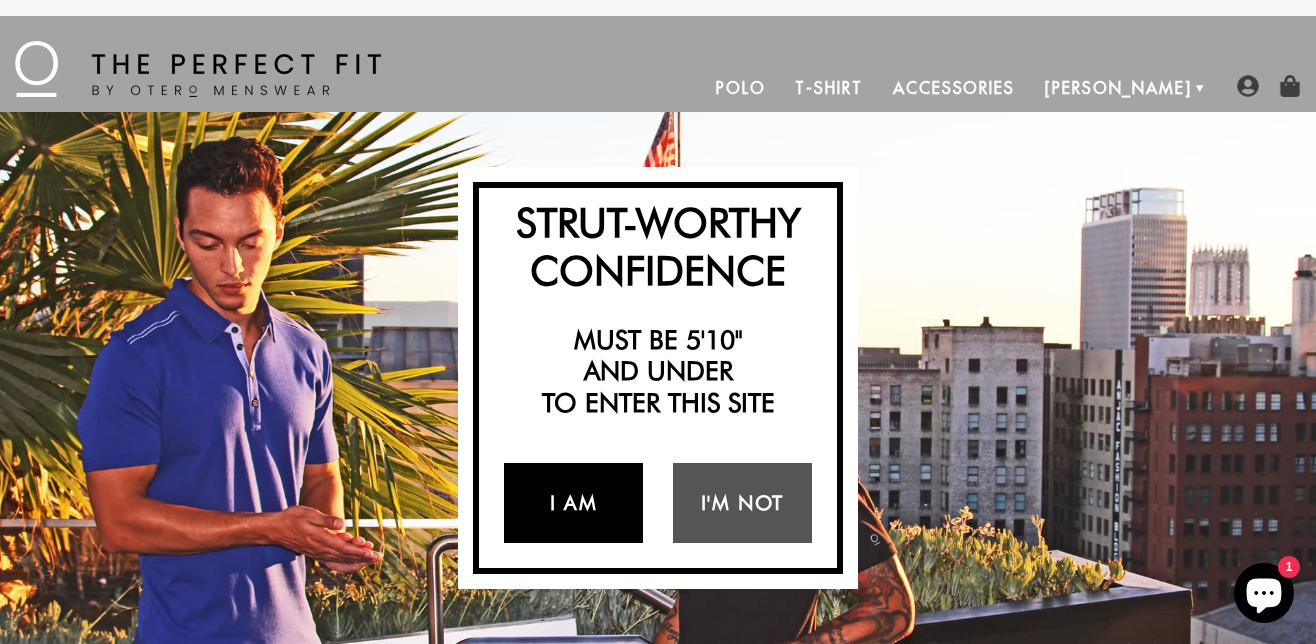 click on "I Am" at bounding box center (573, 503) 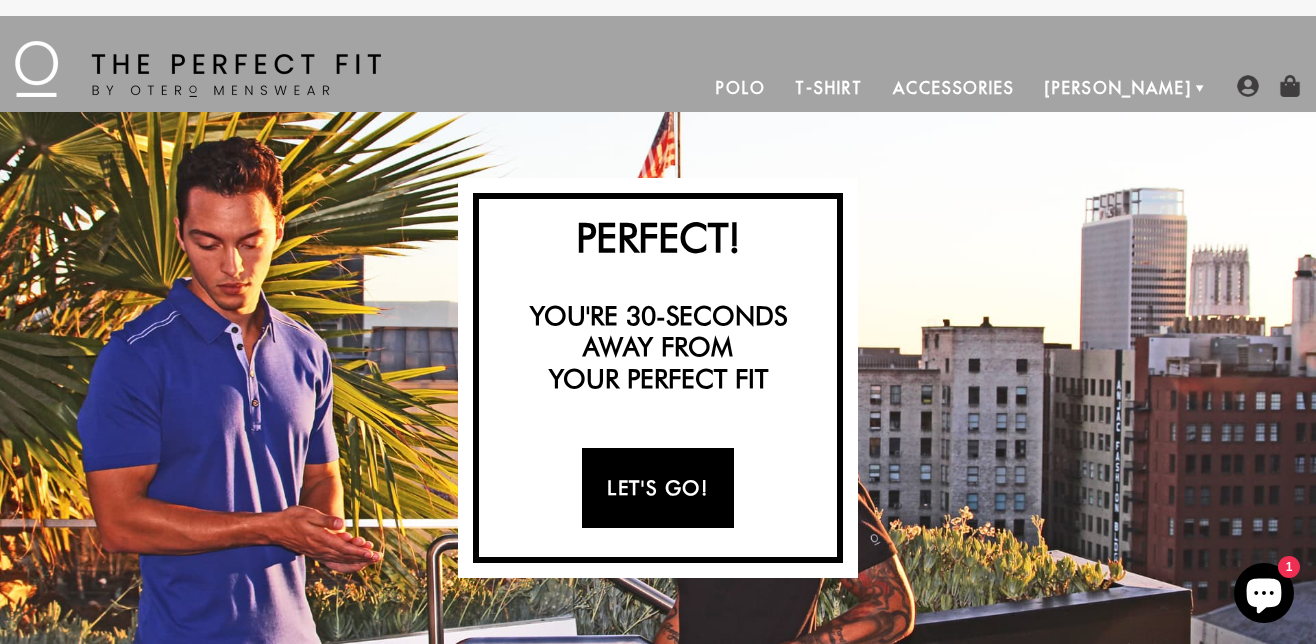 click on "Let's Go!" at bounding box center (657, 488) 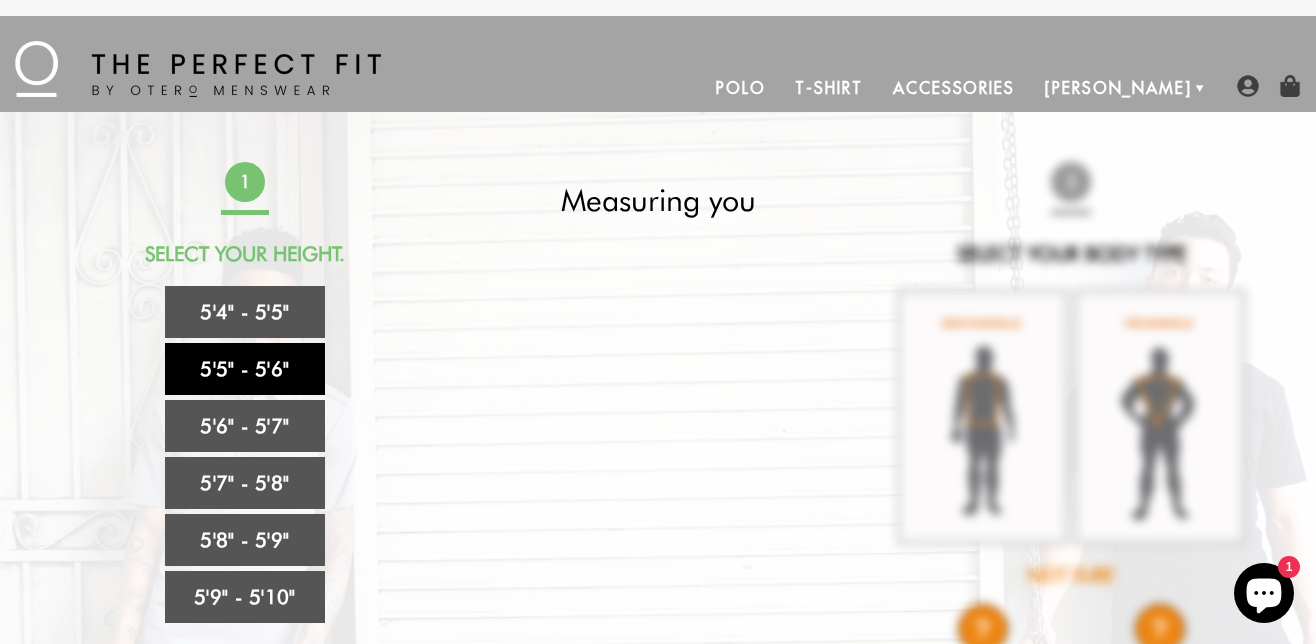 click on "5'5" - 5'6"" at bounding box center (245, 369) 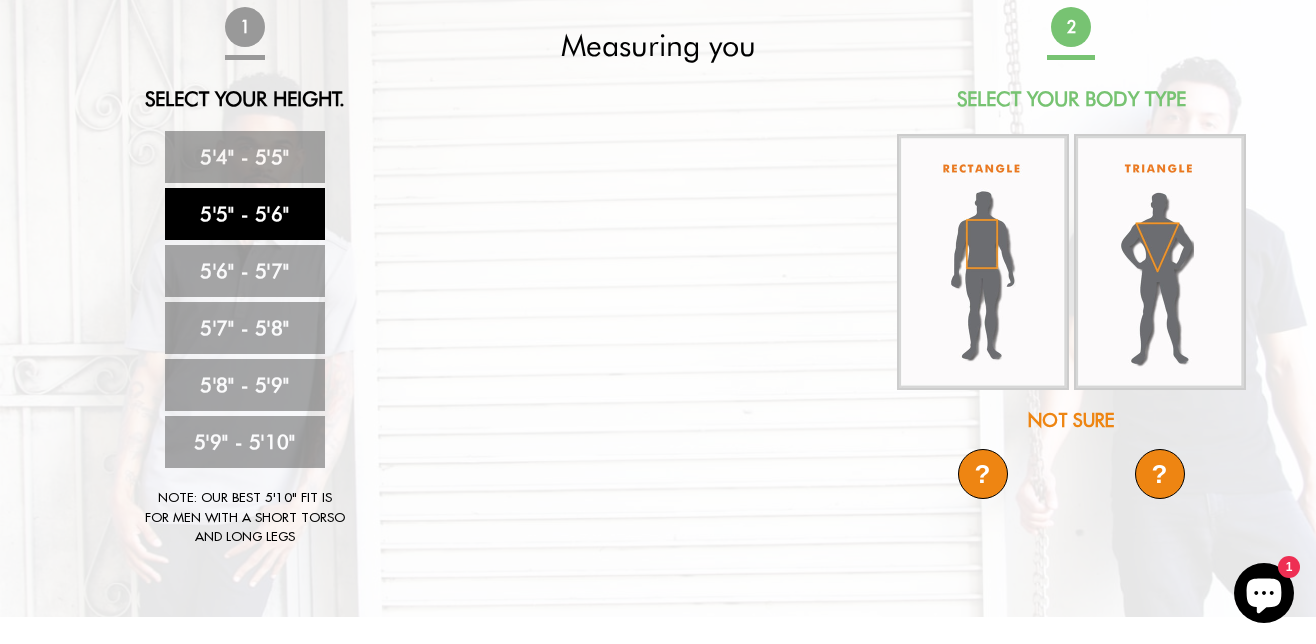 scroll, scrollTop: 156, scrollLeft: 0, axis: vertical 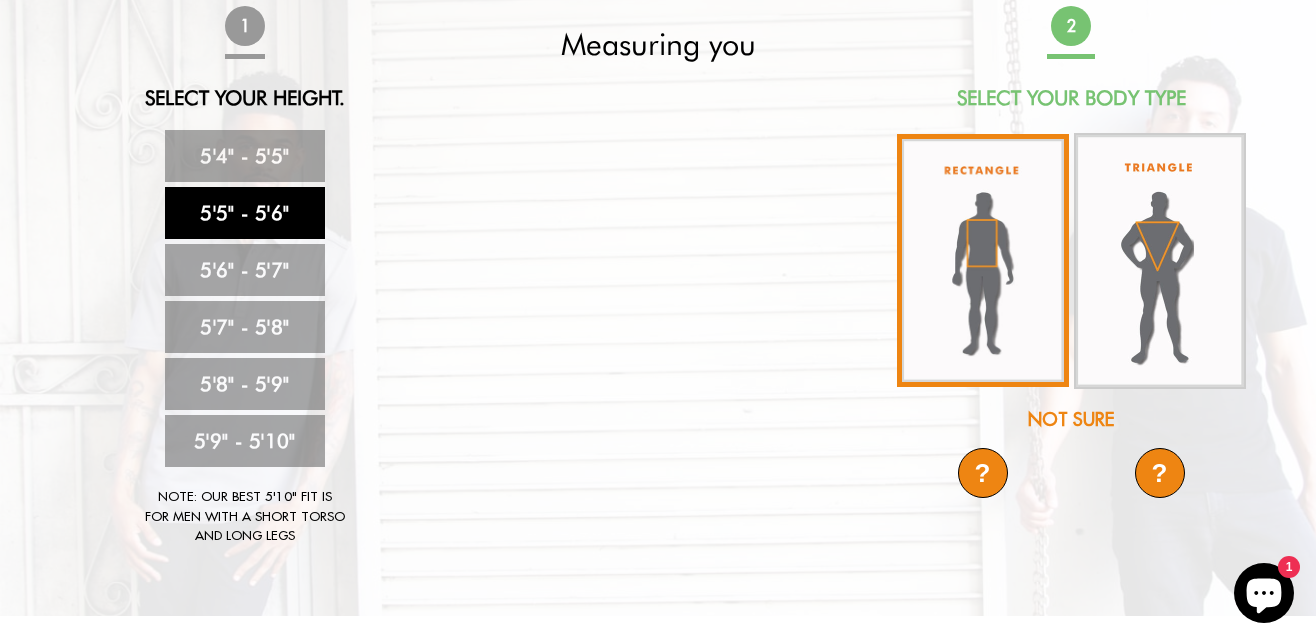 click at bounding box center (983, 260) 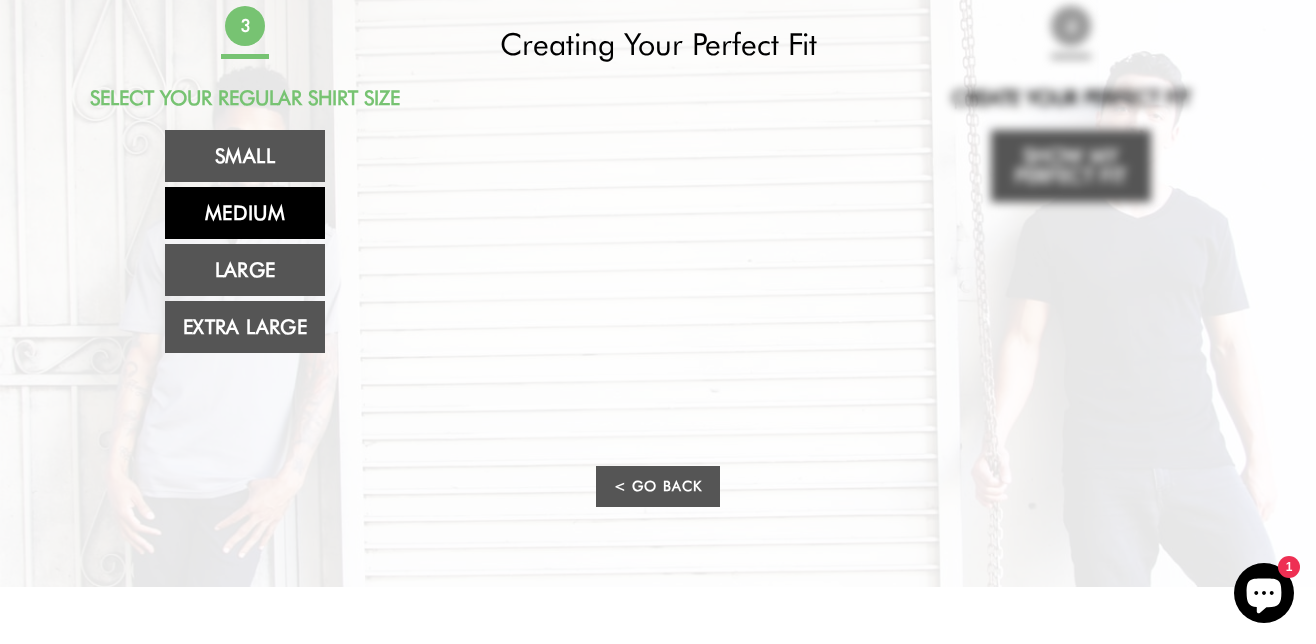 click on "Medium" at bounding box center [245, 213] 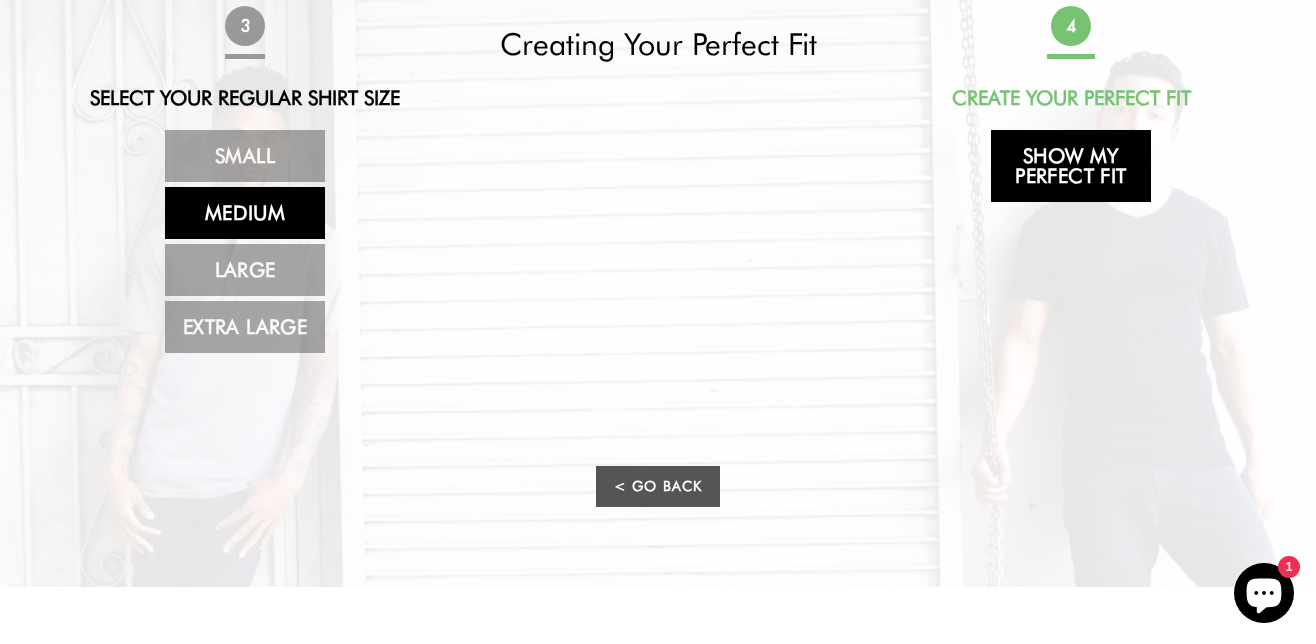 click on "Show My Perfect Fit" at bounding box center [1071, 166] 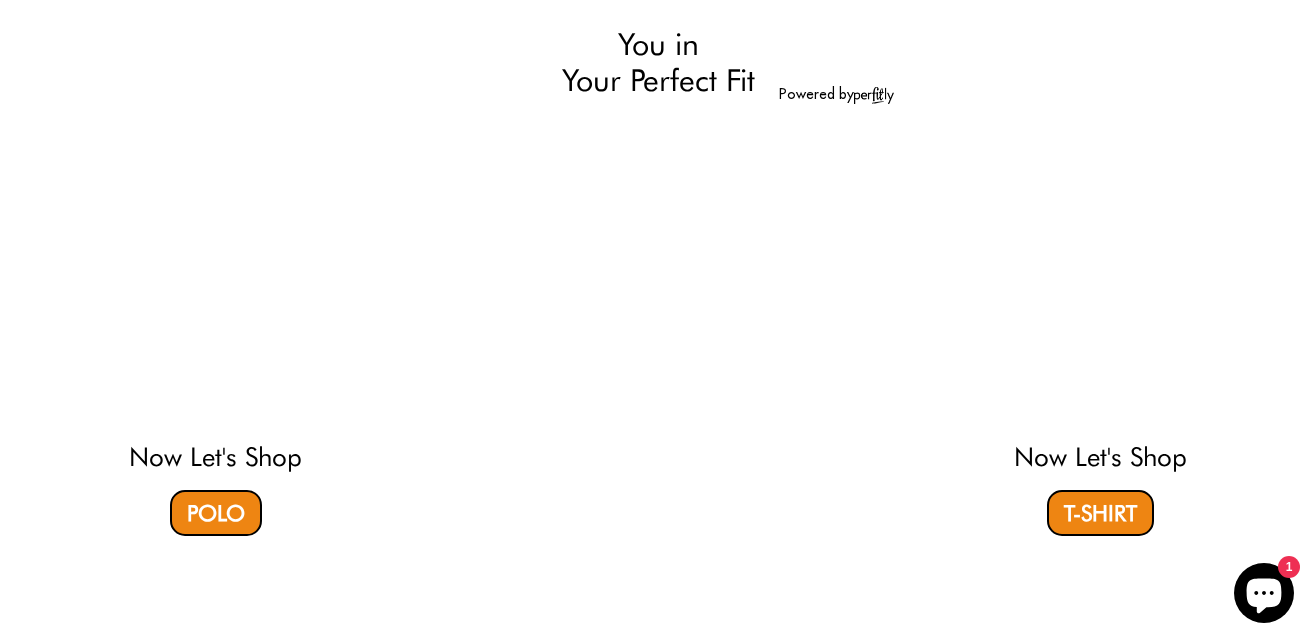 select on "55-56" 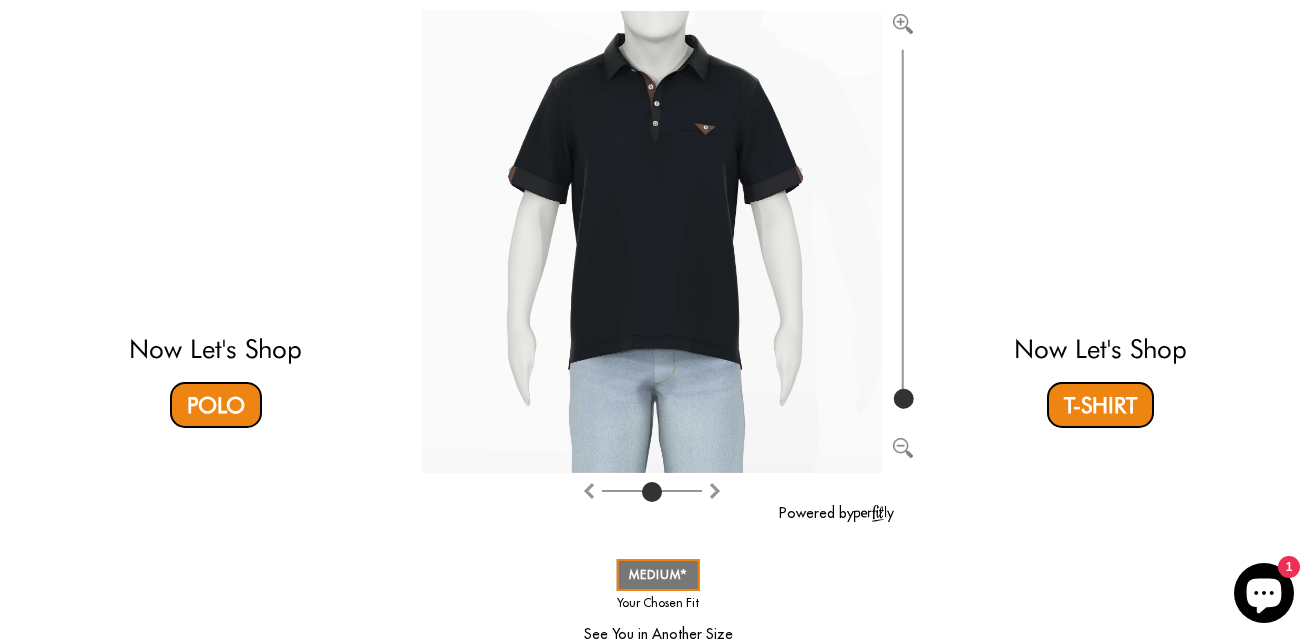 scroll, scrollTop: 267, scrollLeft: 0, axis: vertical 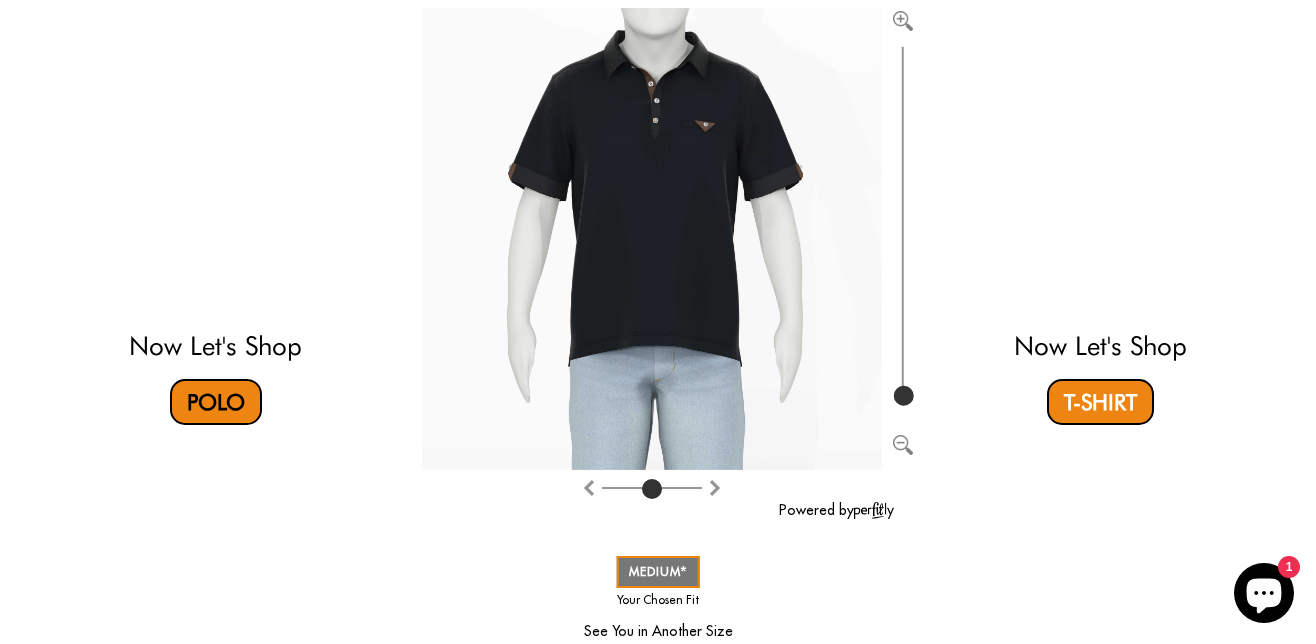 click on "Polo" at bounding box center [216, 402] 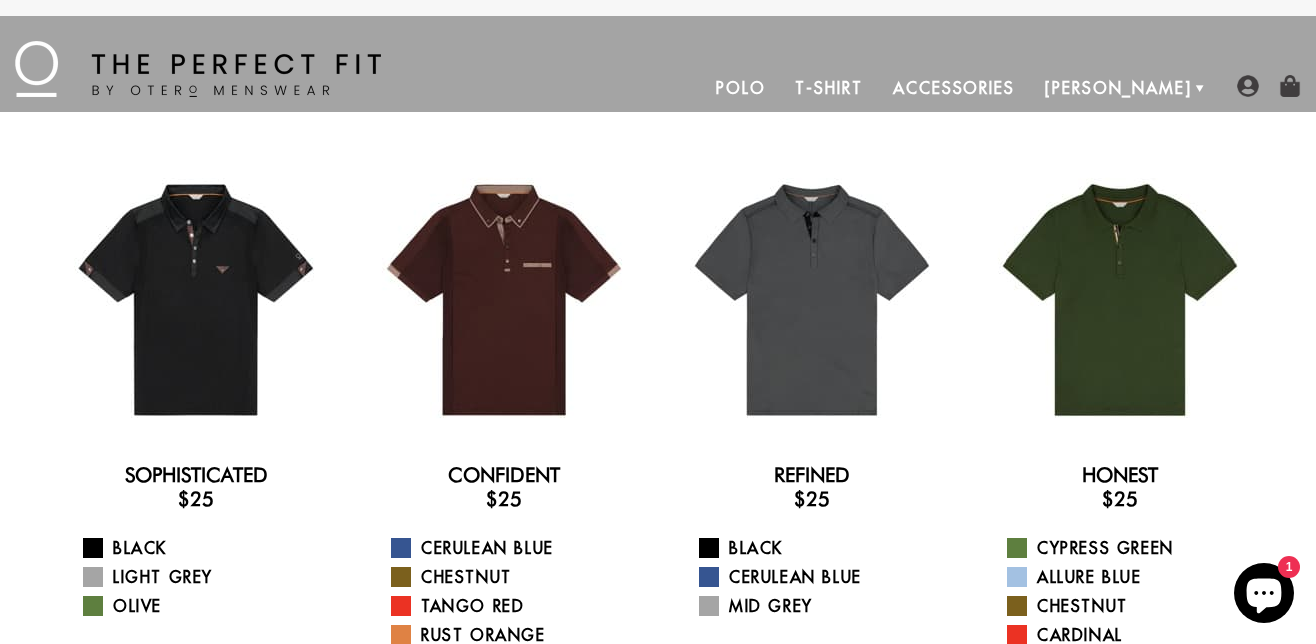 scroll, scrollTop: 0, scrollLeft: 0, axis: both 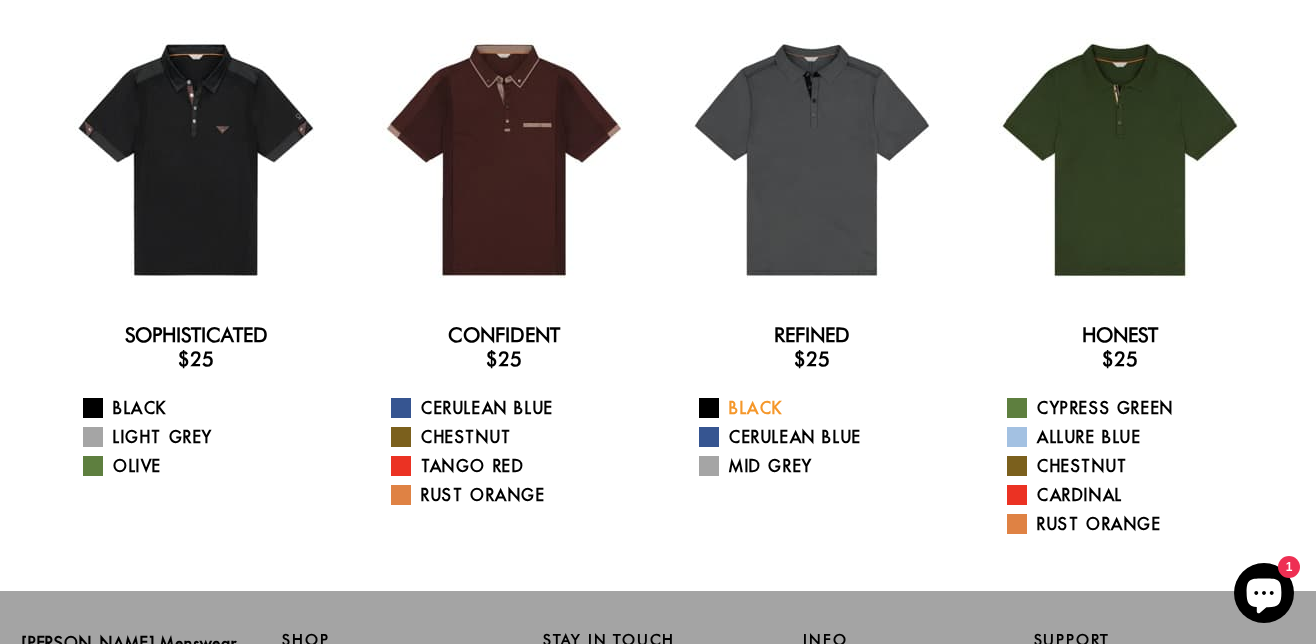 click on "Black" at bounding box center [824, 408] 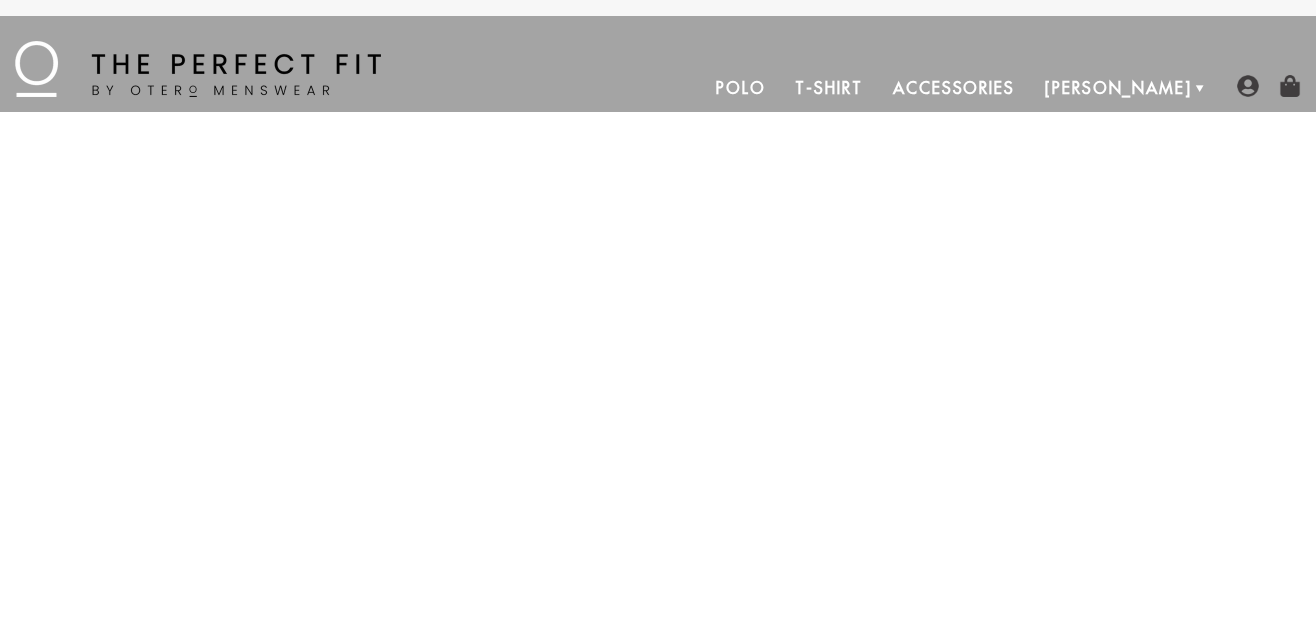scroll, scrollTop: 0, scrollLeft: 0, axis: both 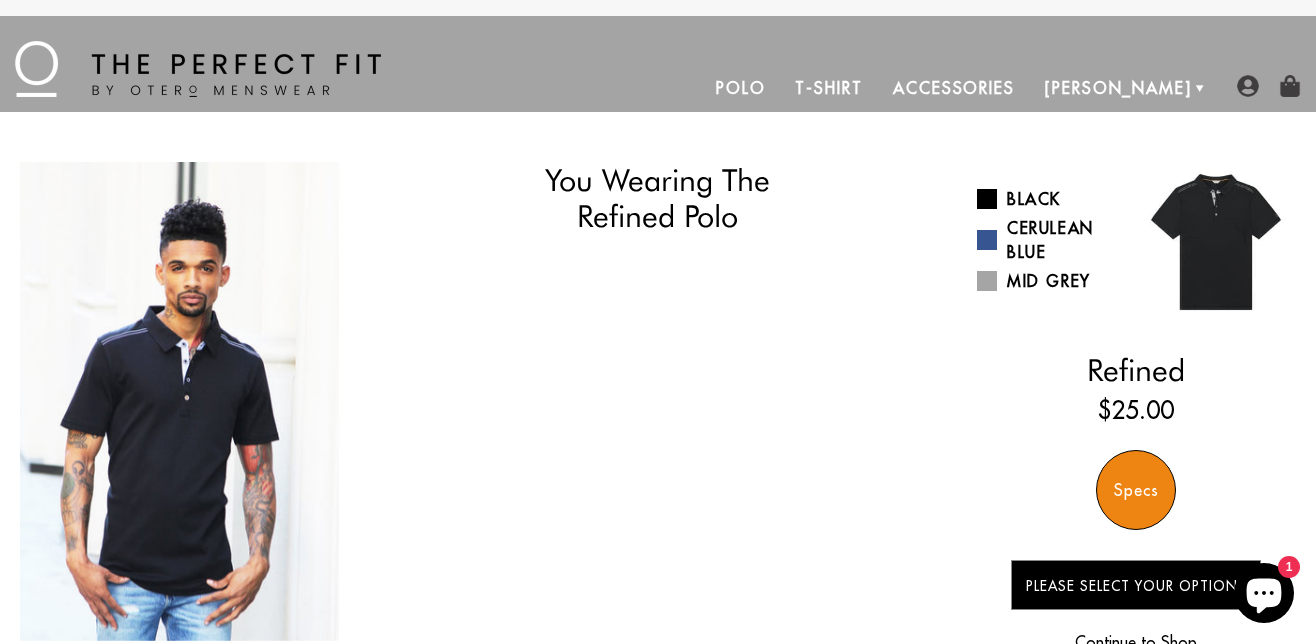 select on "55-56" 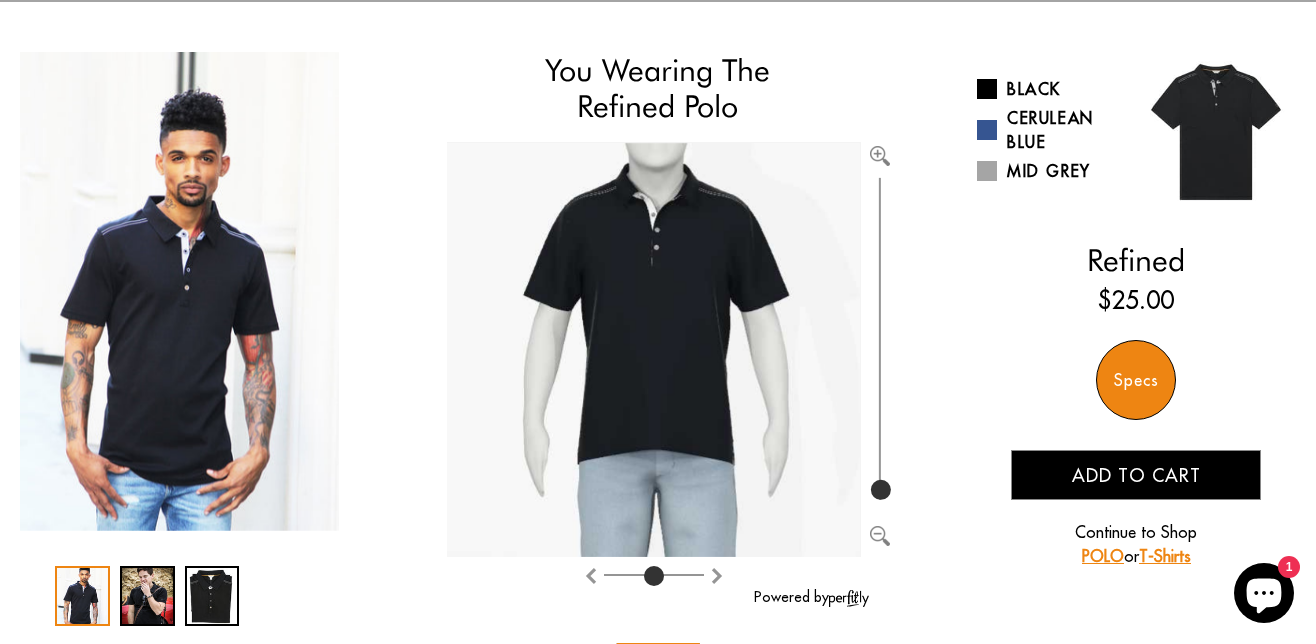 scroll, scrollTop: 121, scrollLeft: 0, axis: vertical 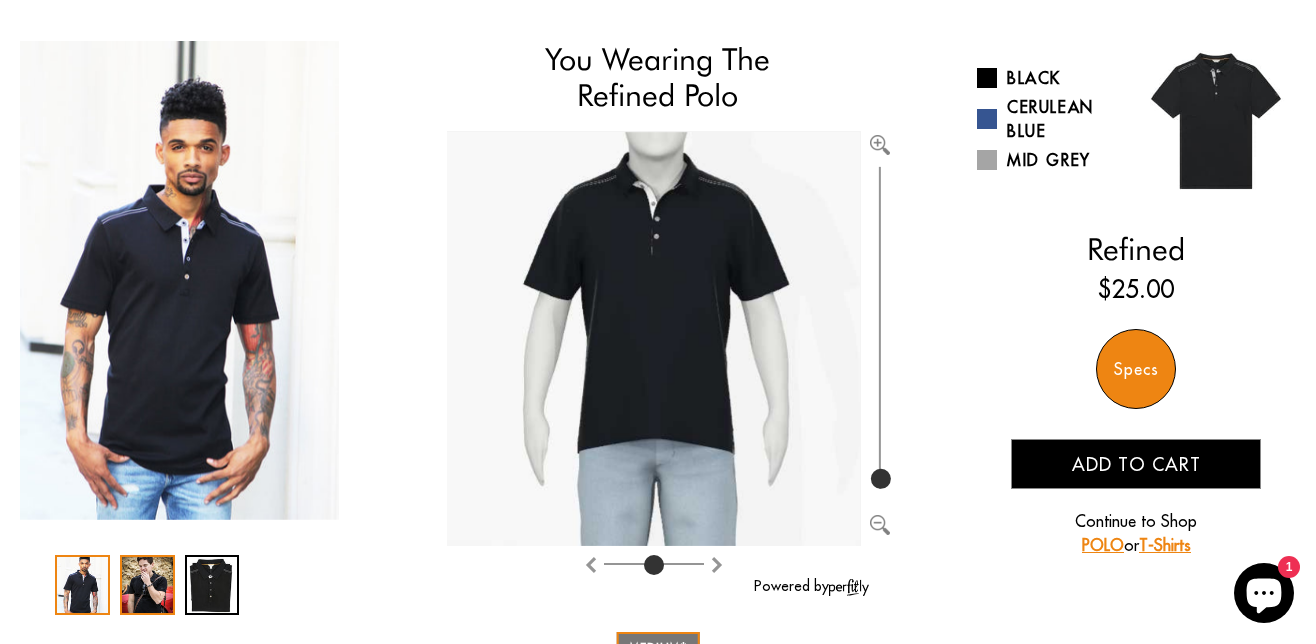 click at bounding box center [147, 585] 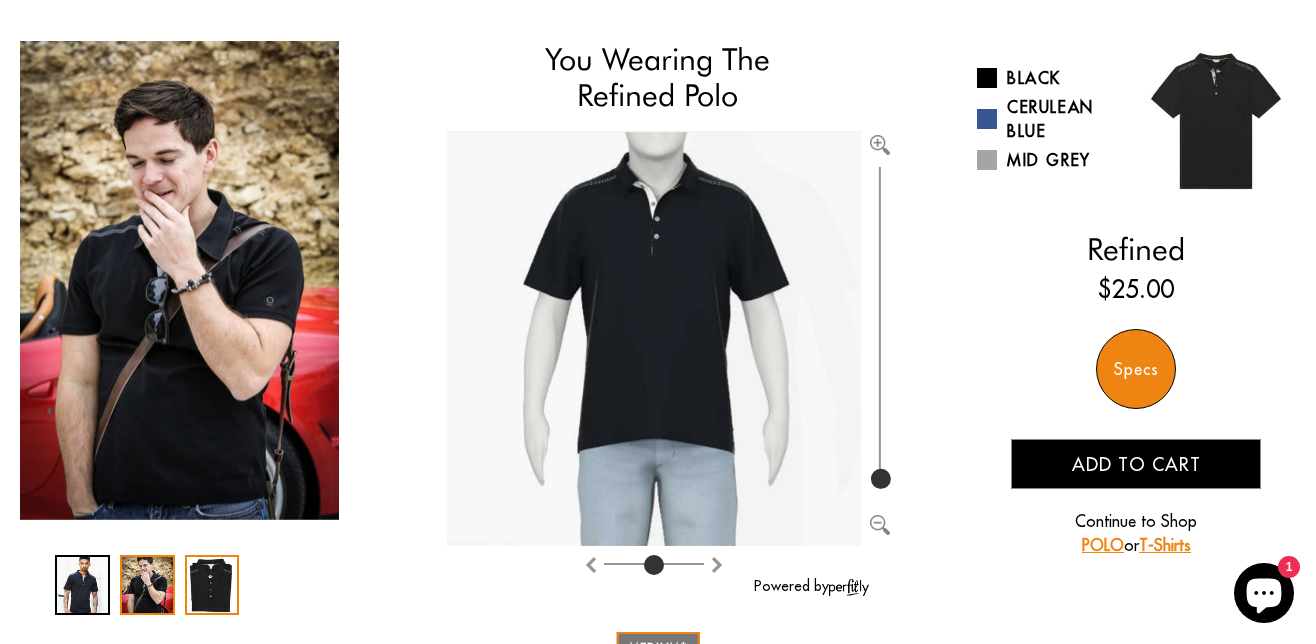 click at bounding box center (212, 585) 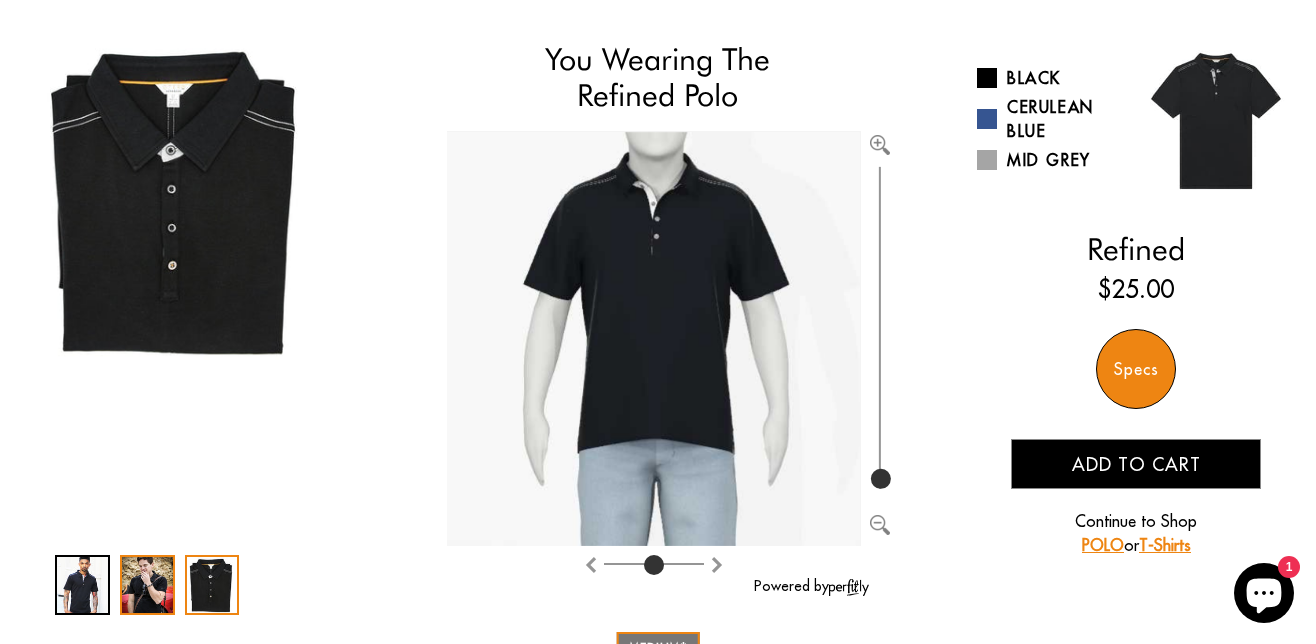 click at bounding box center (147, 585) 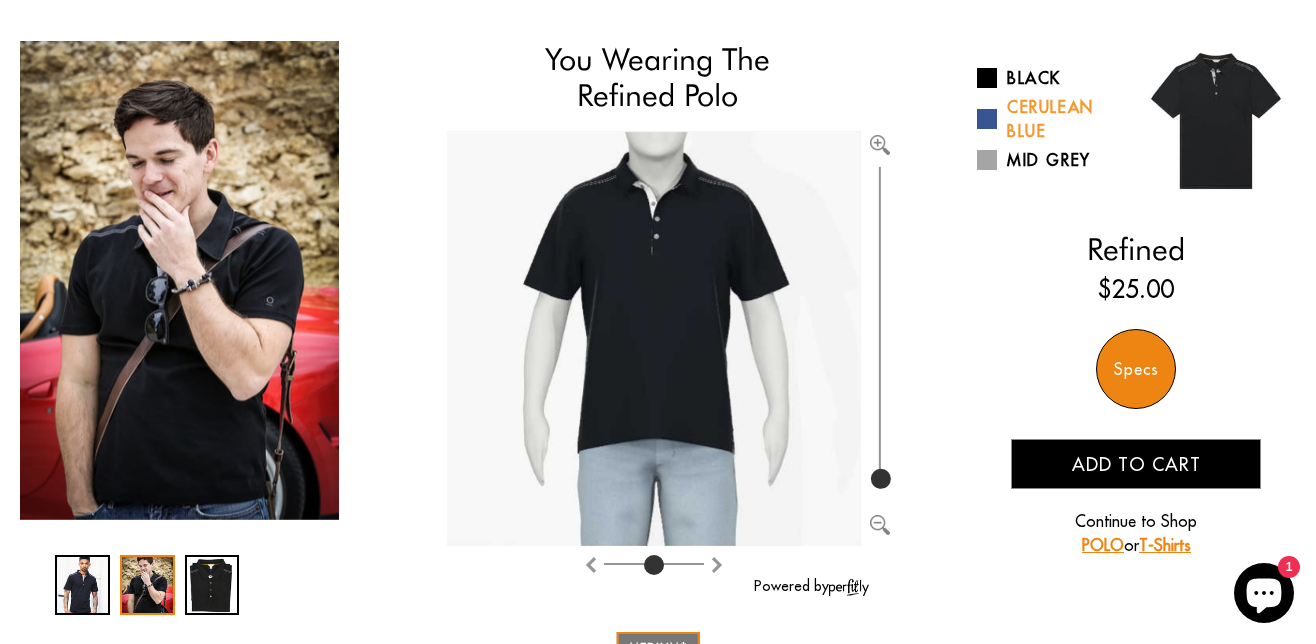 click on "Cerulean Blue" at bounding box center (1049, 119) 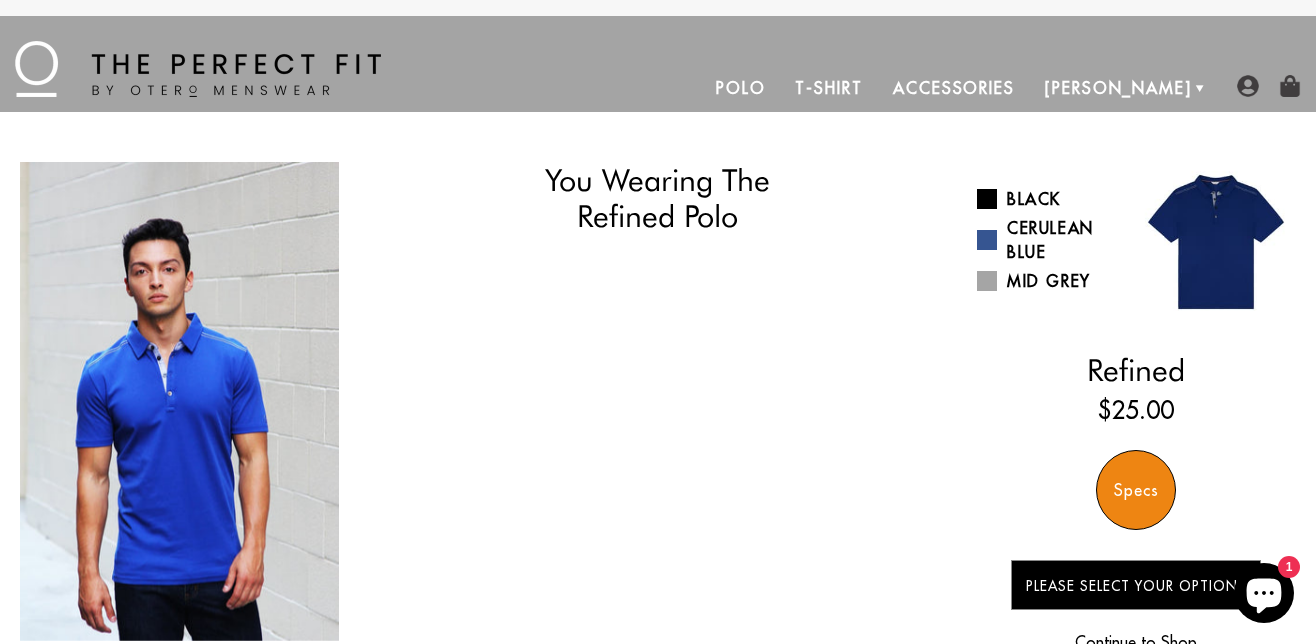 scroll, scrollTop: 0, scrollLeft: 0, axis: both 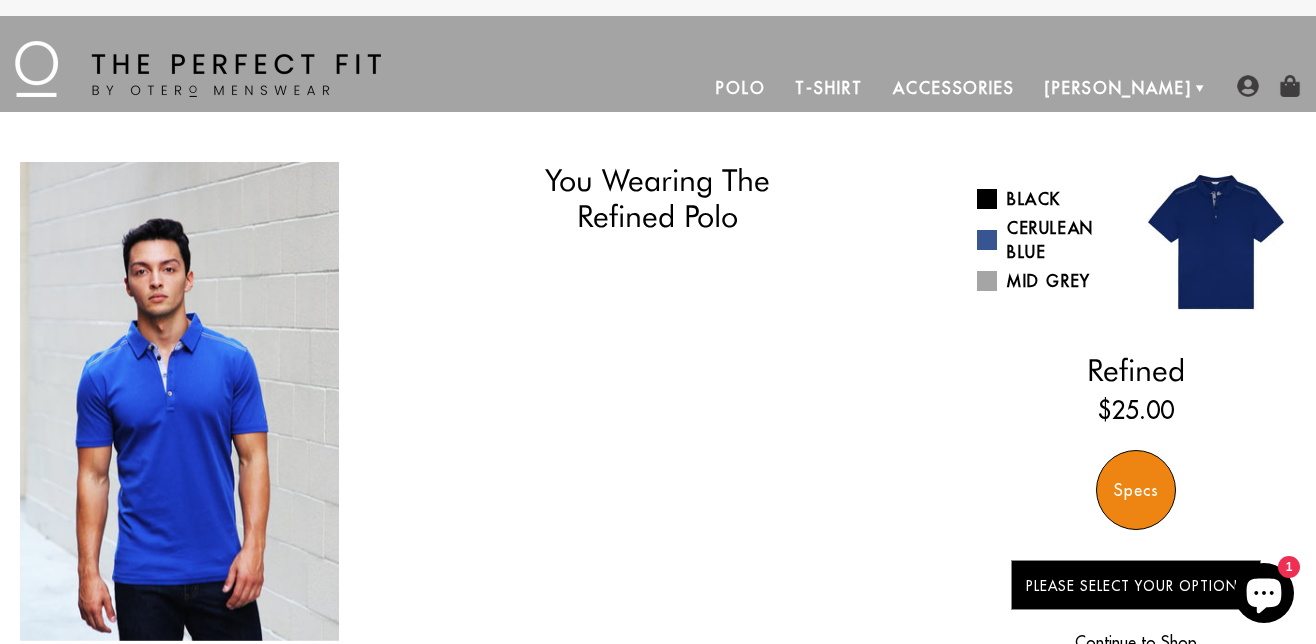 select on "55-56" 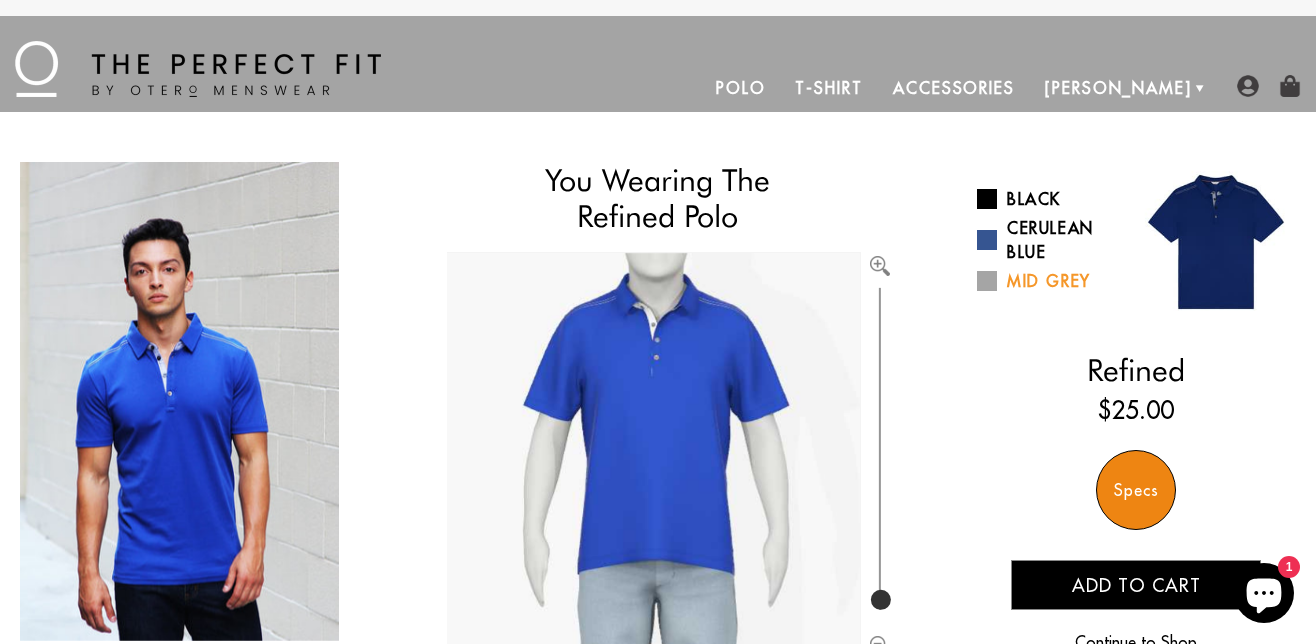 click on "Mid Grey" at bounding box center [1049, 281] 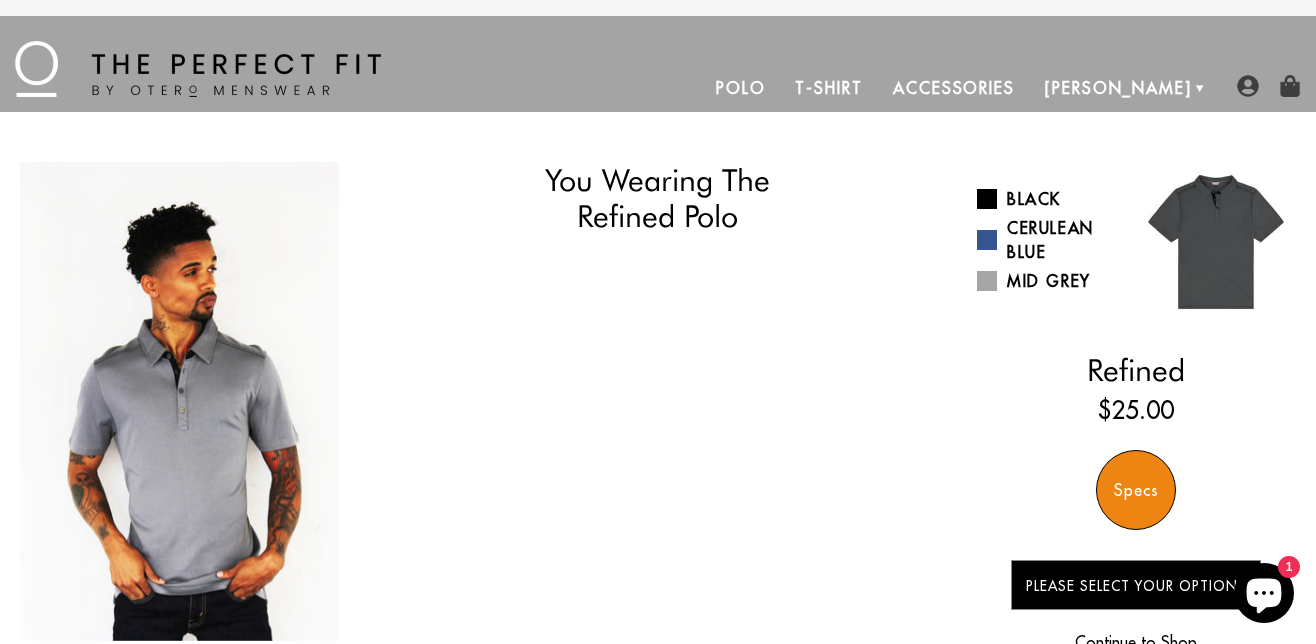 scroll, scrollTop: 0, scrollLeft: 0, axis: both 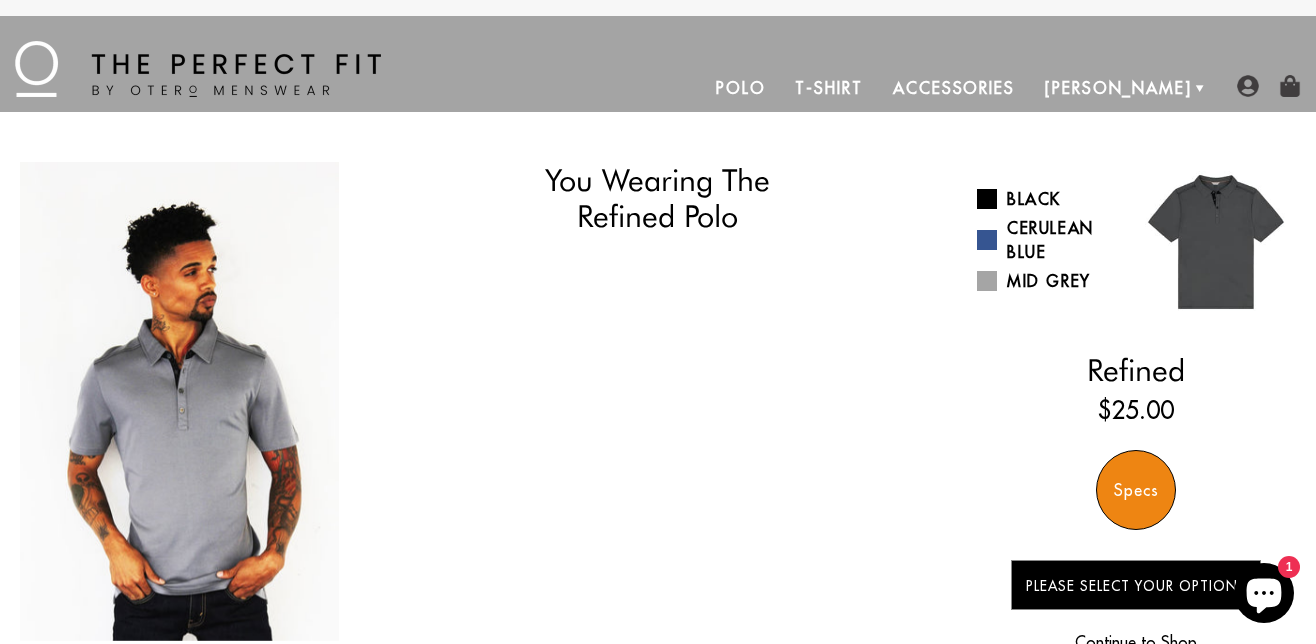 select on "55-56" 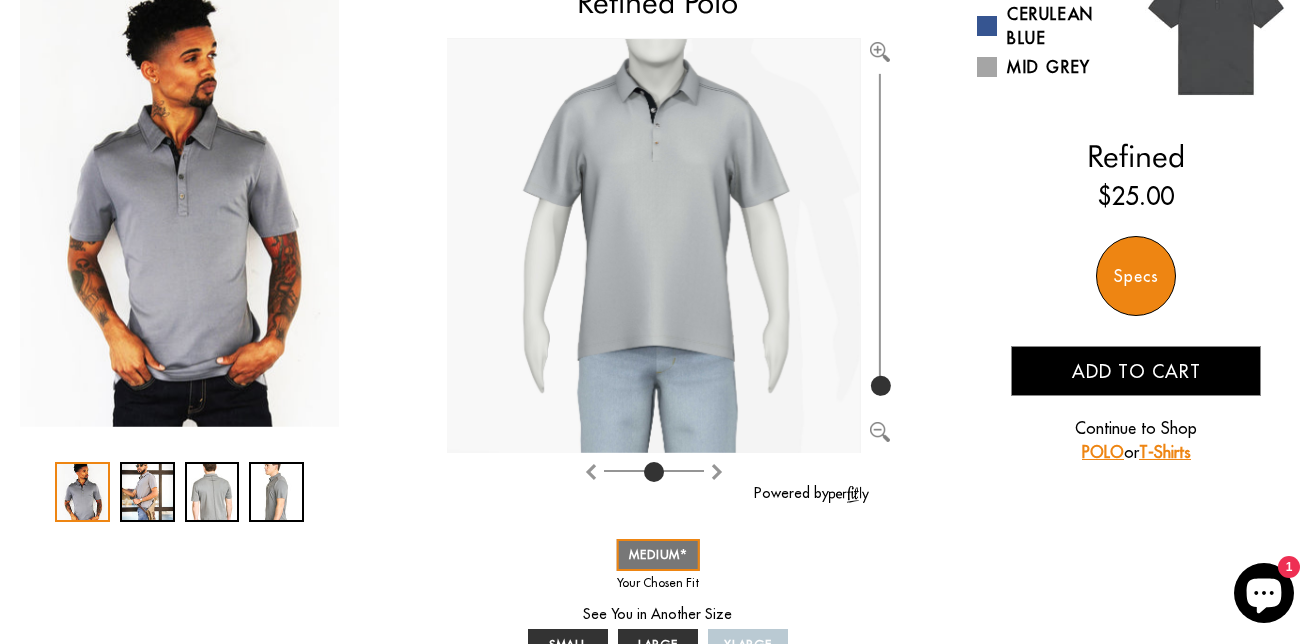 scroll, scrollTop: 227, scrollLeft: 0, axis: vertical 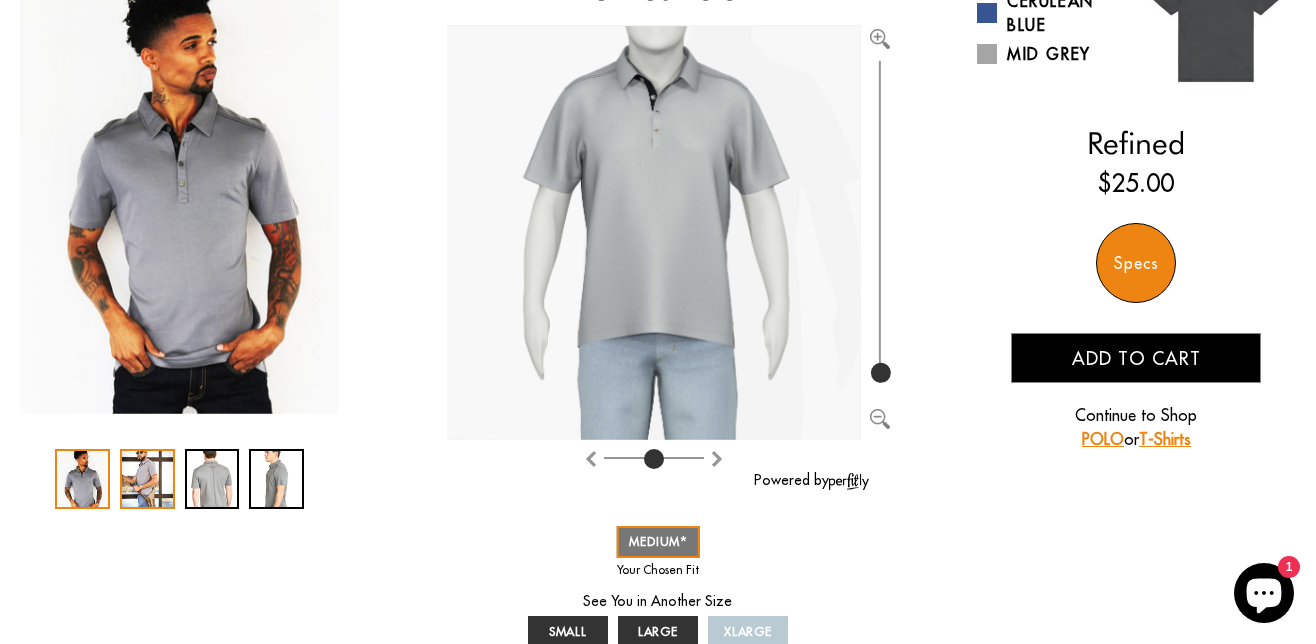 click at bounding box center [147, 479] 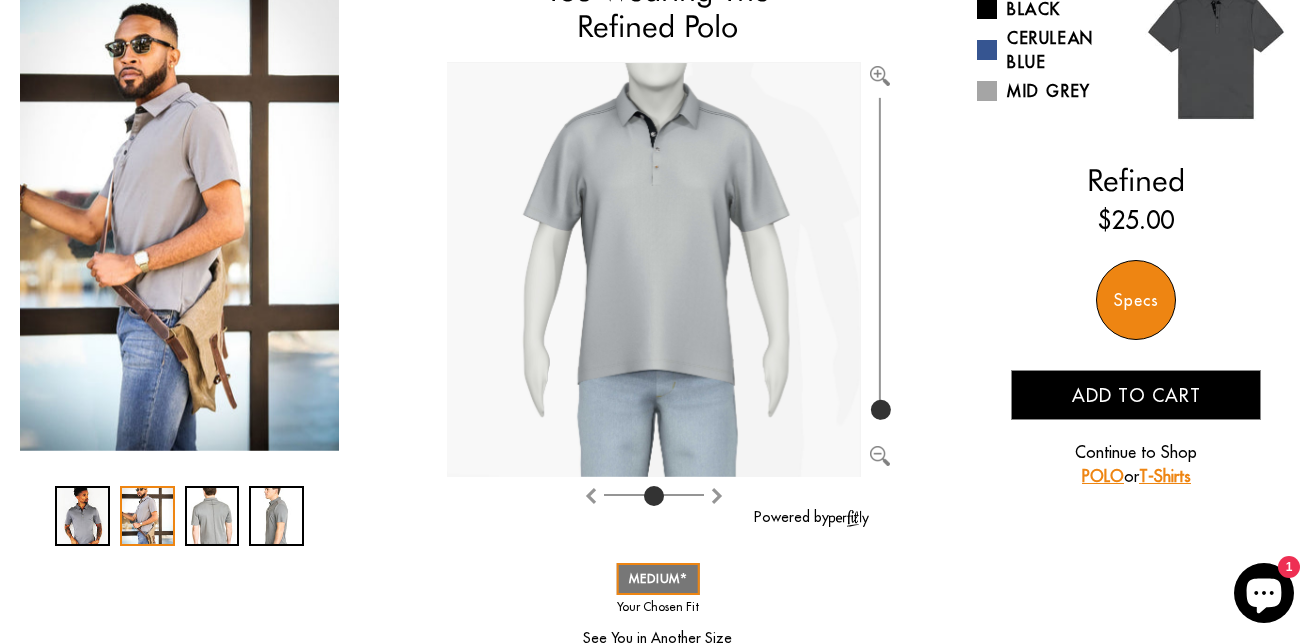 scroll, scrollTop: 185, scrollLeft: 0, axis: vertical 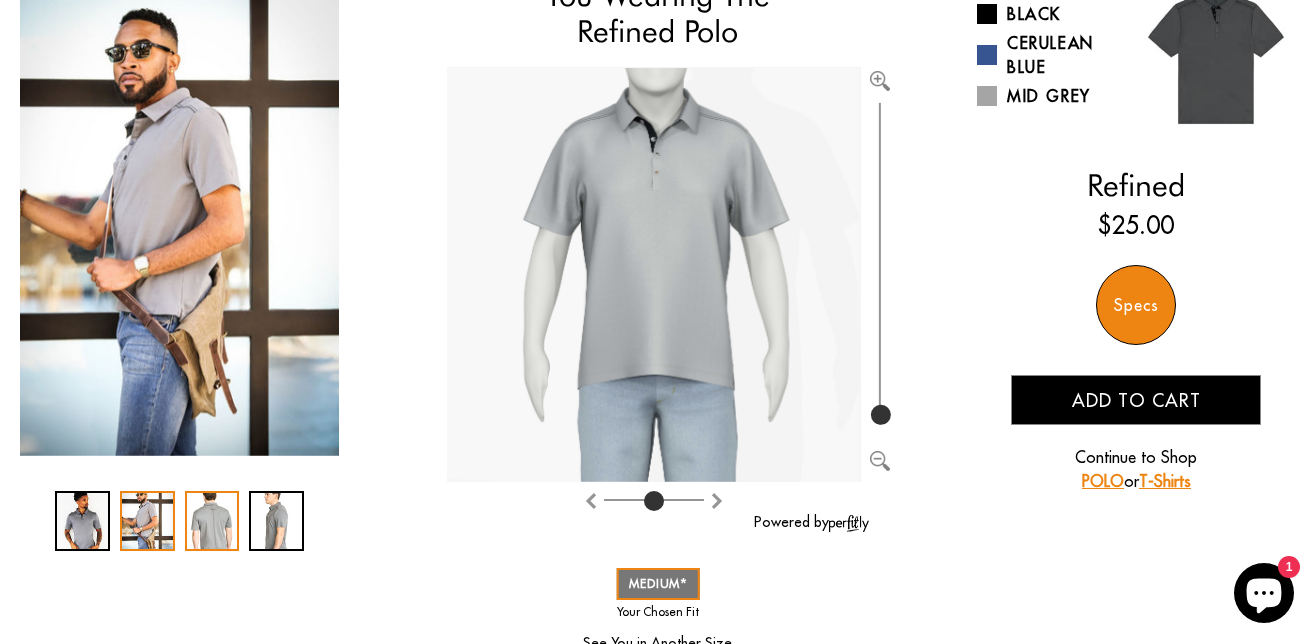 click at bounding box center (212, 521) 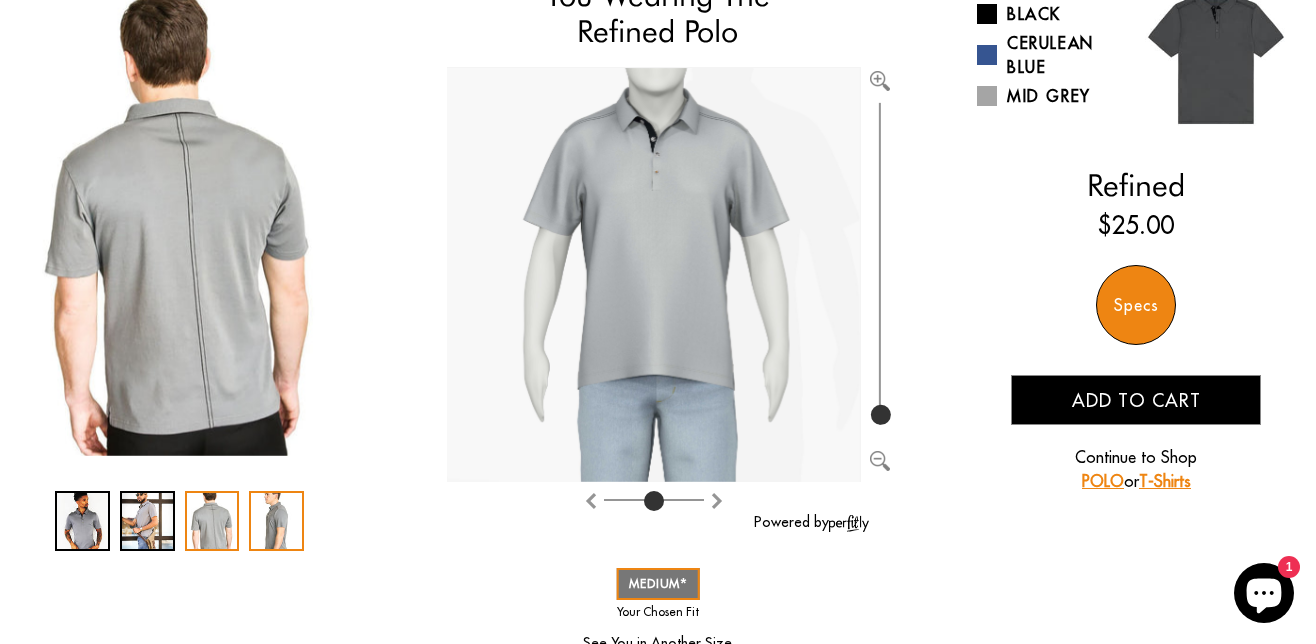 click at bounding box center [276, 521] 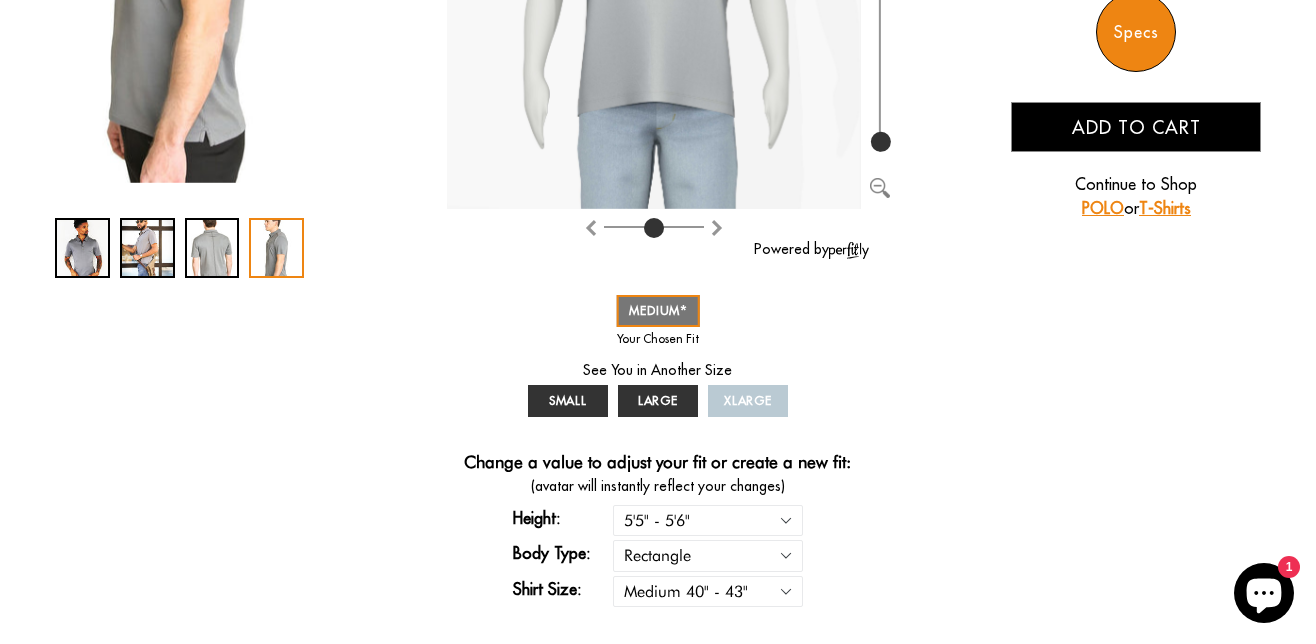 scroll, scrollTop: 0, scrollLeft: 0, axis: both 